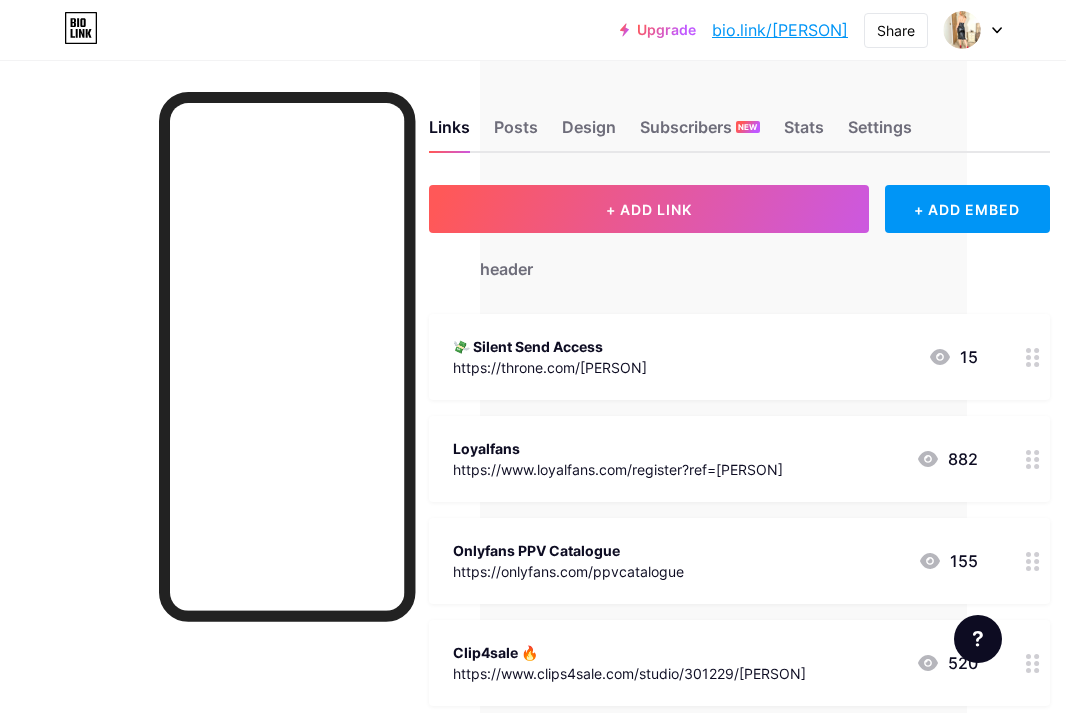 scroll, scrollTop: 0, scrollLeft: 121, axis: horizontal 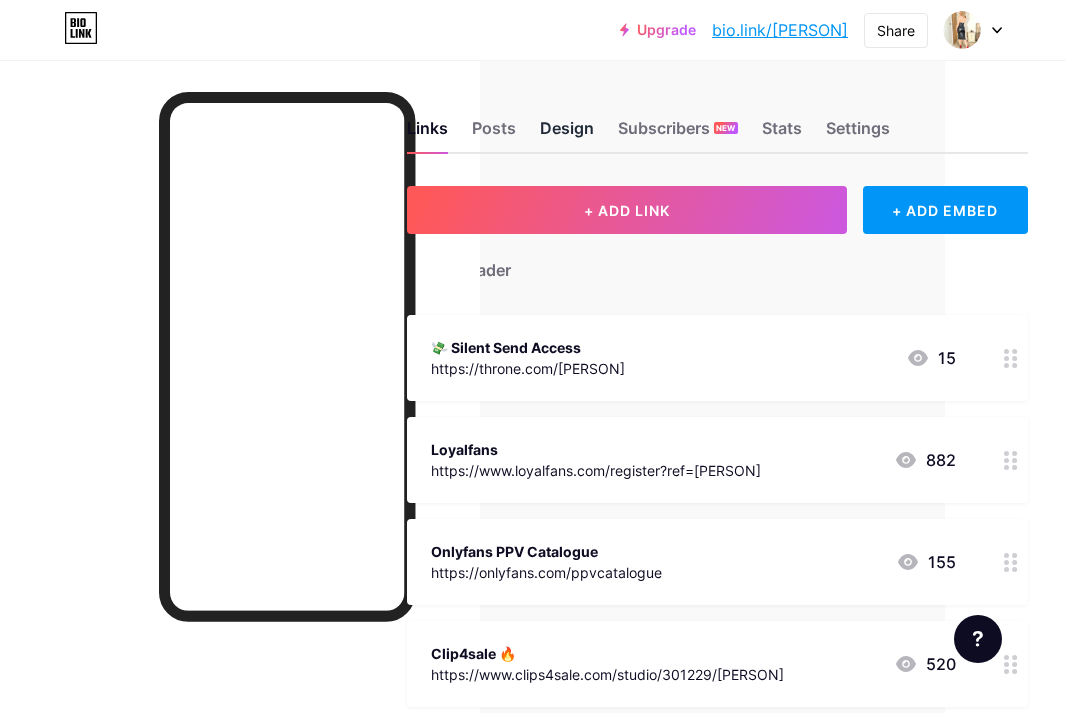 click on "Design" at bounding box center [567, 134] 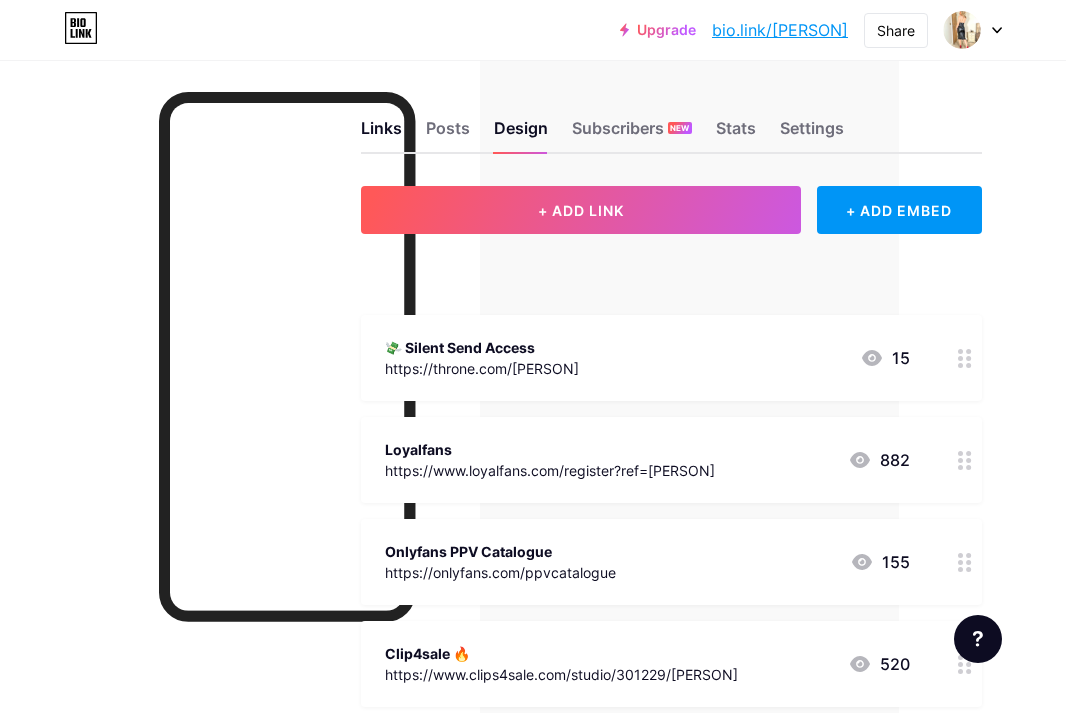 scroll, scrollTop: -1, scrollLeft: 174, axis: both 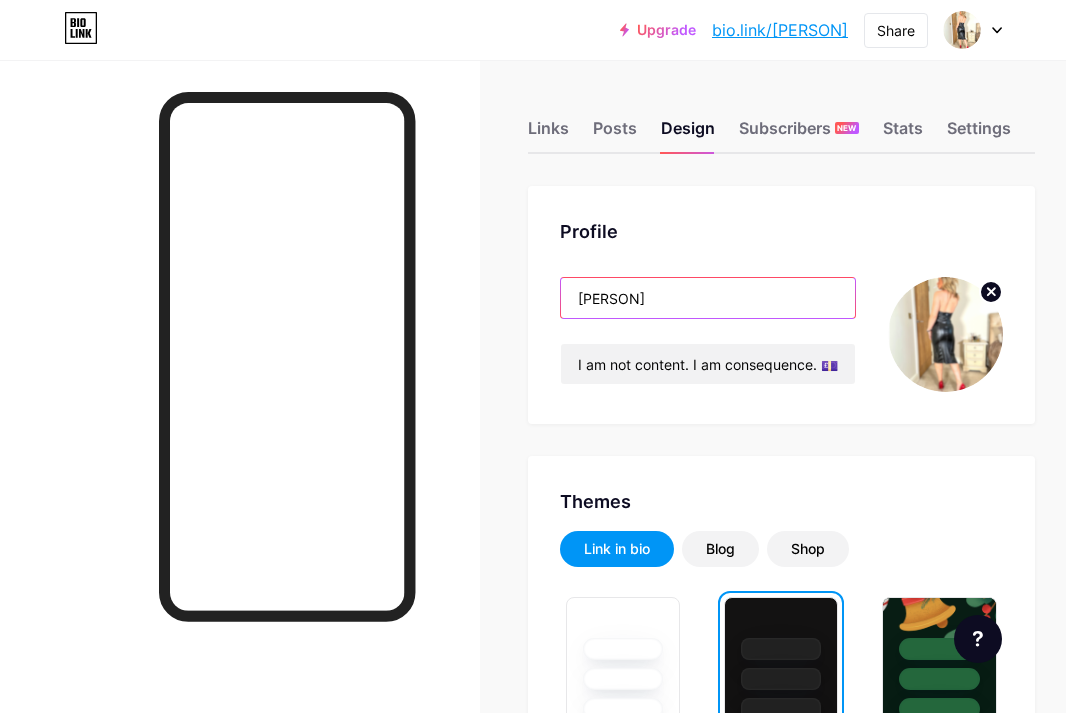 drag, startPoint x: 714, startPoint y: 306, endPoint x: 443, endPoint y: 292, distance: 271.3614 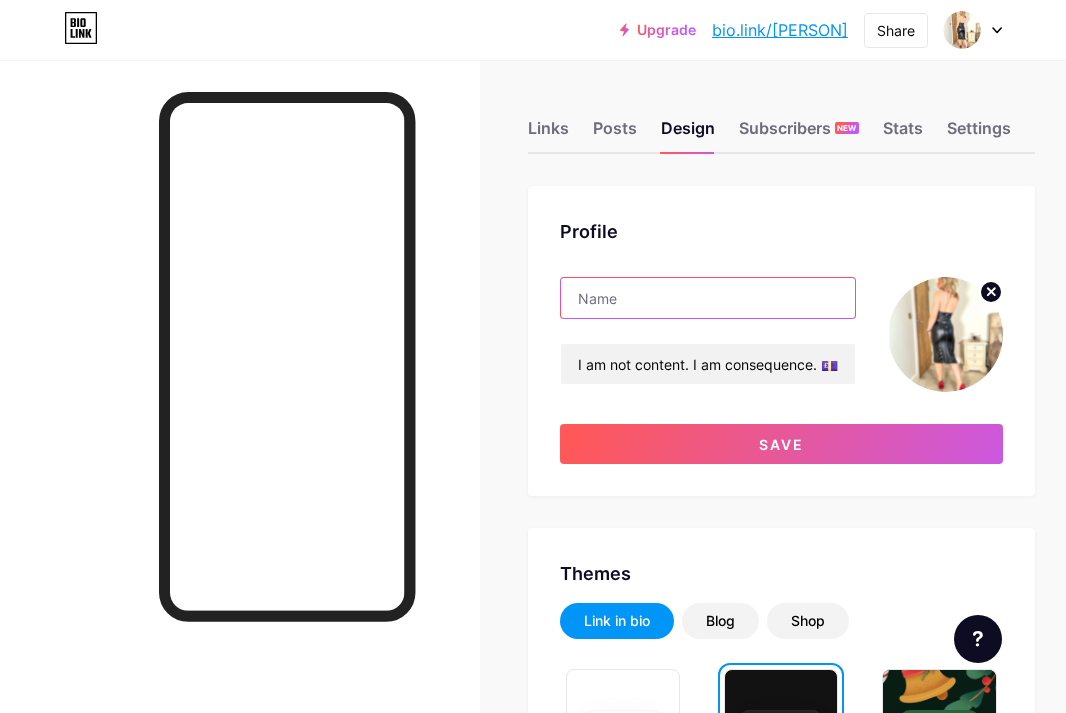 paste on "[PERSON] — Financial Domination • Elite Control" 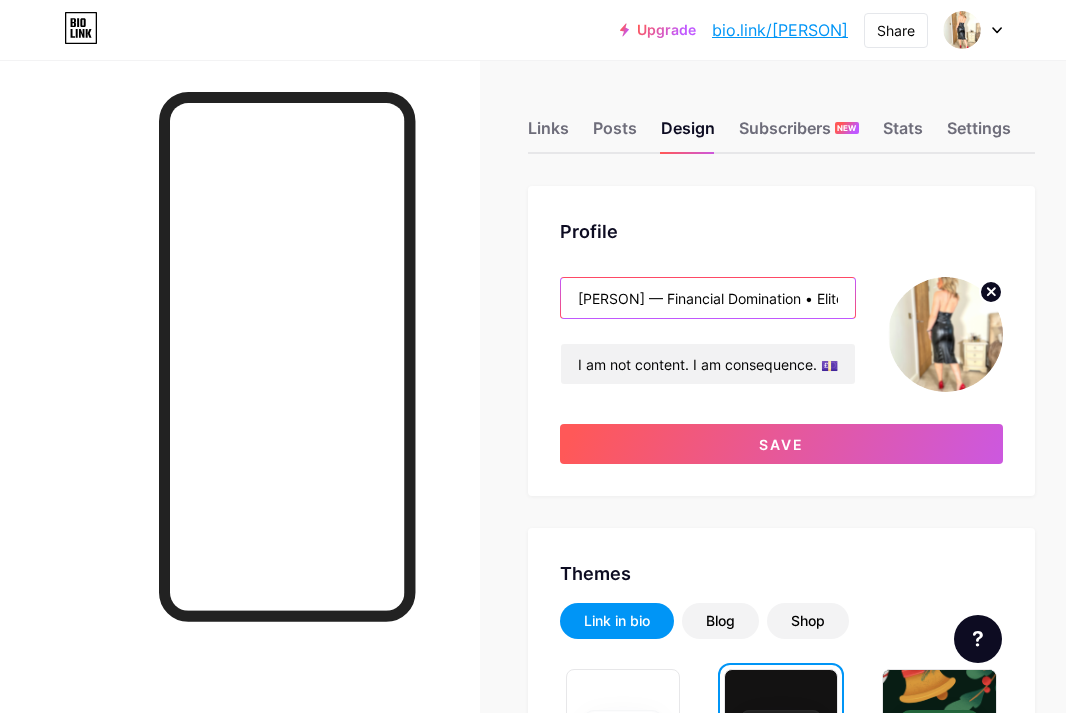 click on "[PERSON] — Financial Domination • Elite Control" at bounding box center [708, 298] 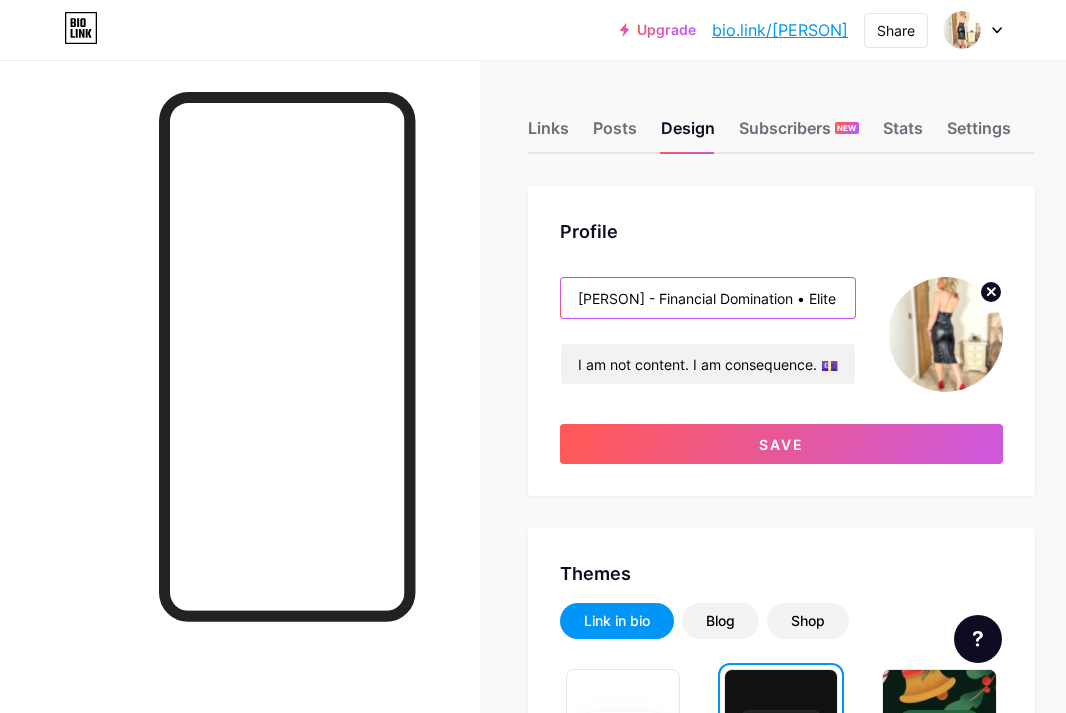 click on "[PERSON] - Financial Domination • Elite Control" at bounding box center (708, 298) 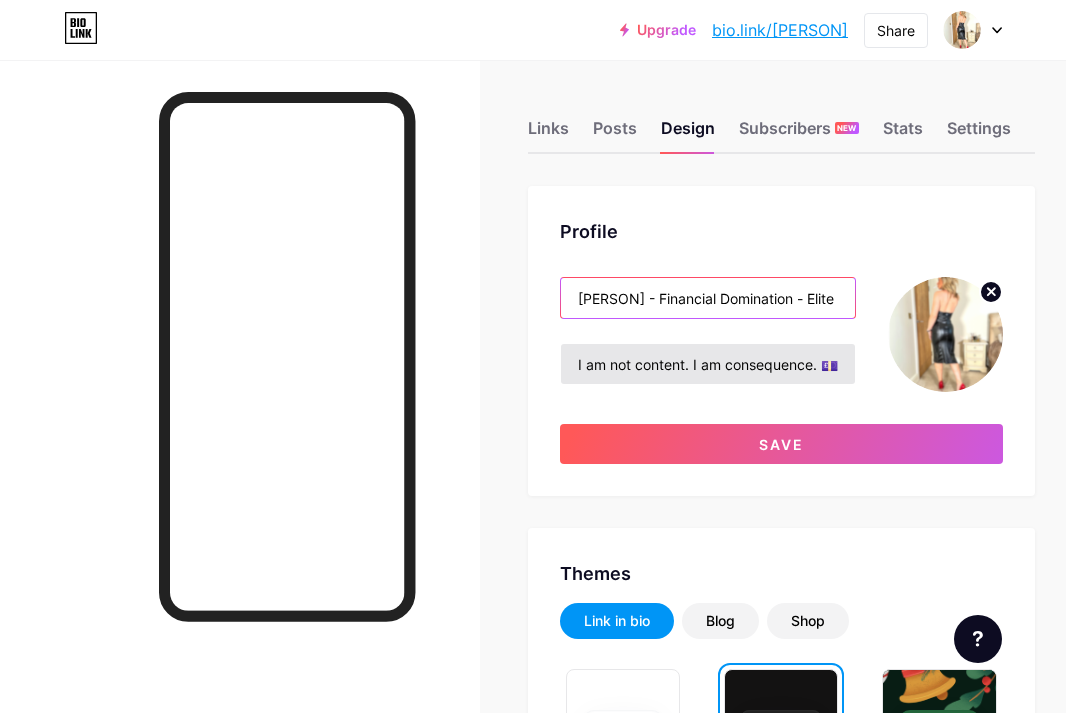 type on "[PERSON] - Financial Domination - Elite Control" 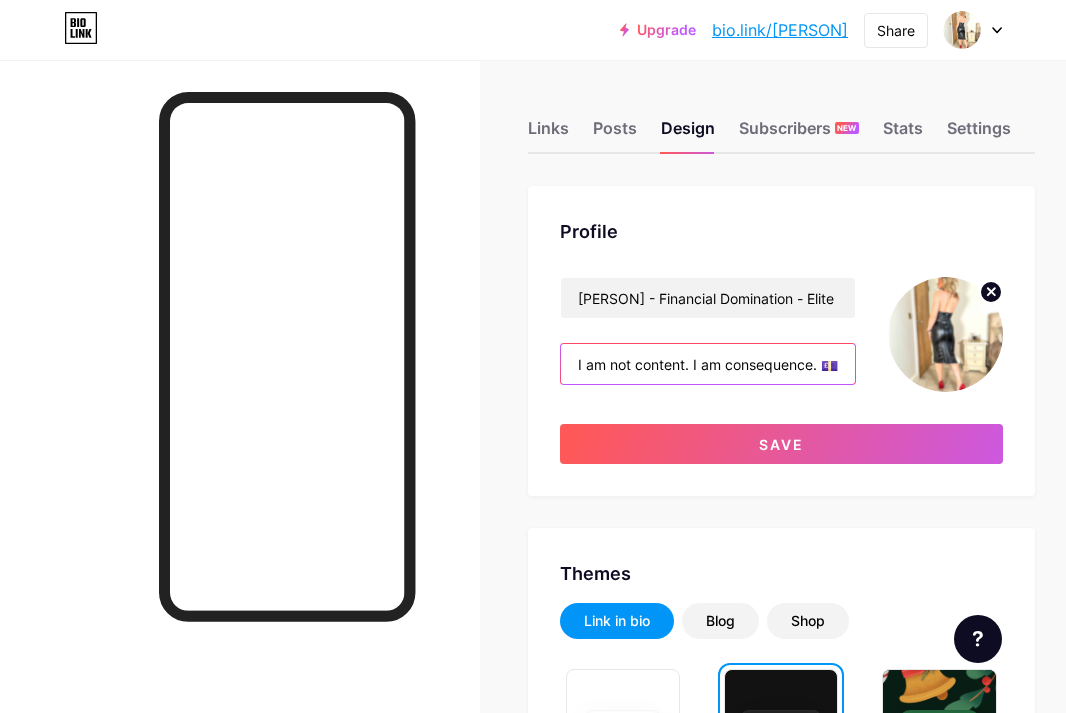 drag, startPoint x: 569, startPoint y: 361, endPoint x: 1002, endPoint y: 517, distance: 460.2445 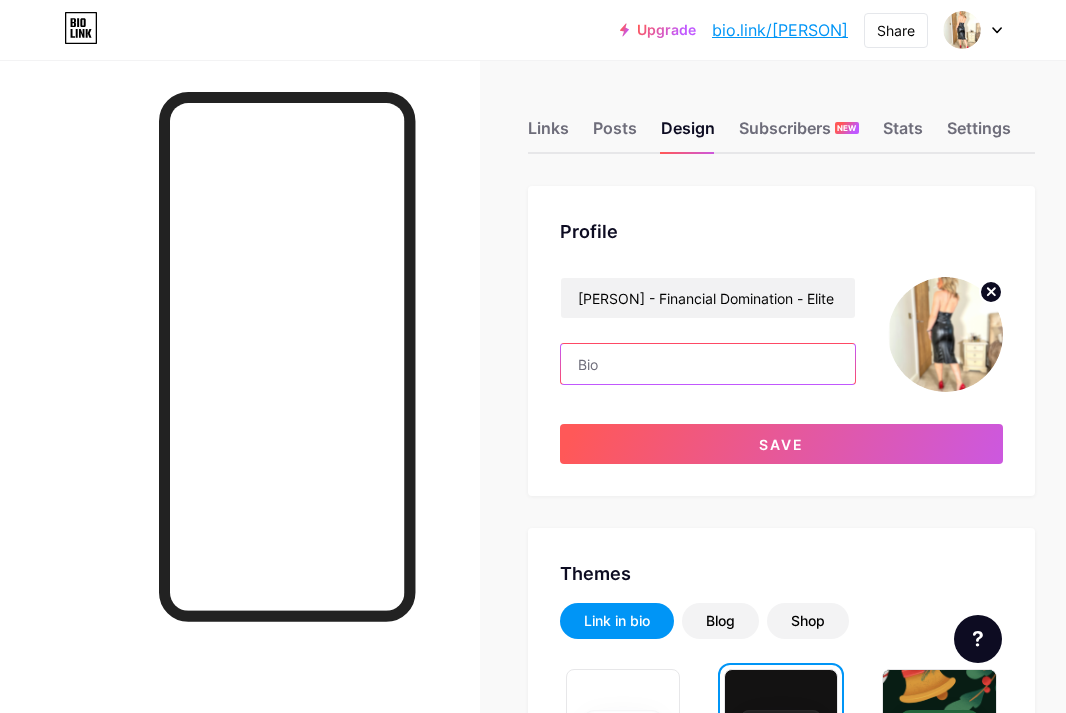 paste on "Luxury Findomme. No DMs. First tribute or silence. I own the moment you noticed Me. Red soles, black leather, gold standard" 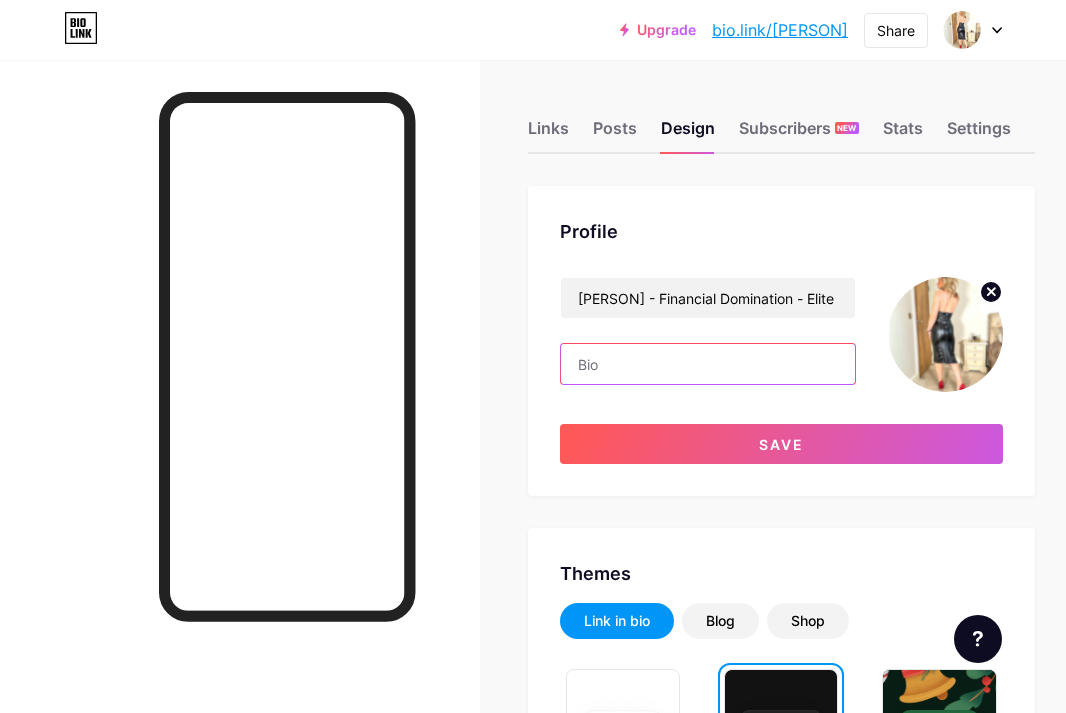type on "Luxury Findomme. No DMs. First tribute or silence. I own the moment you noticed Me. Red soles, black leather, gold standard" 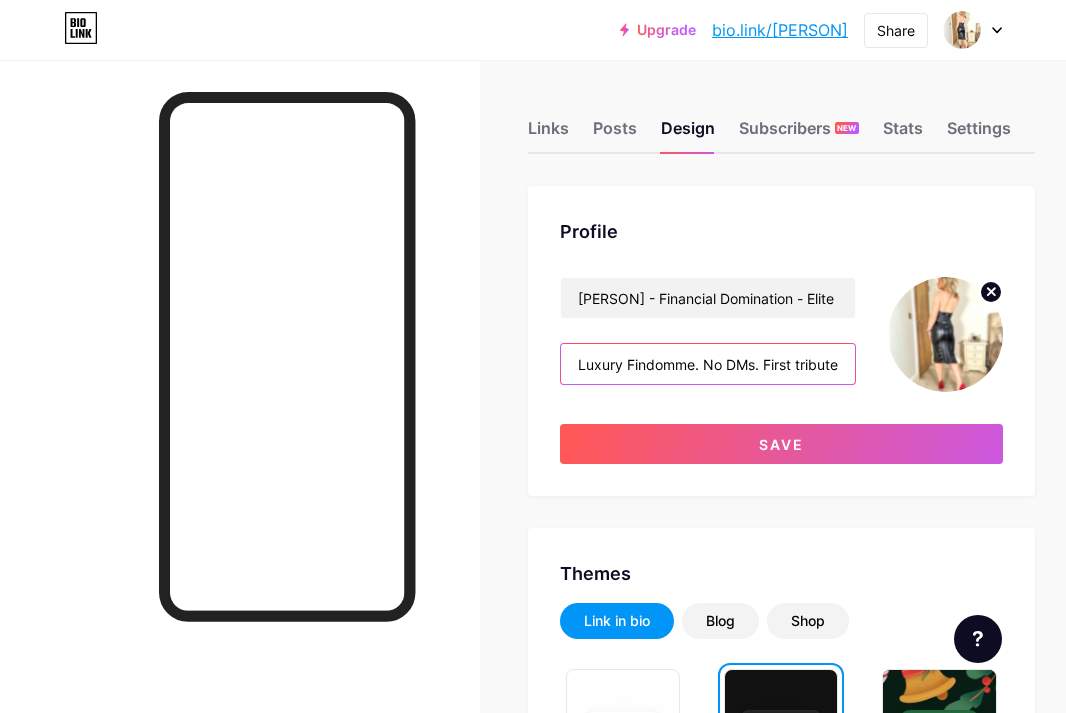 scroll, scrollTop: -1, scrollLeft: 0, axis: vertical 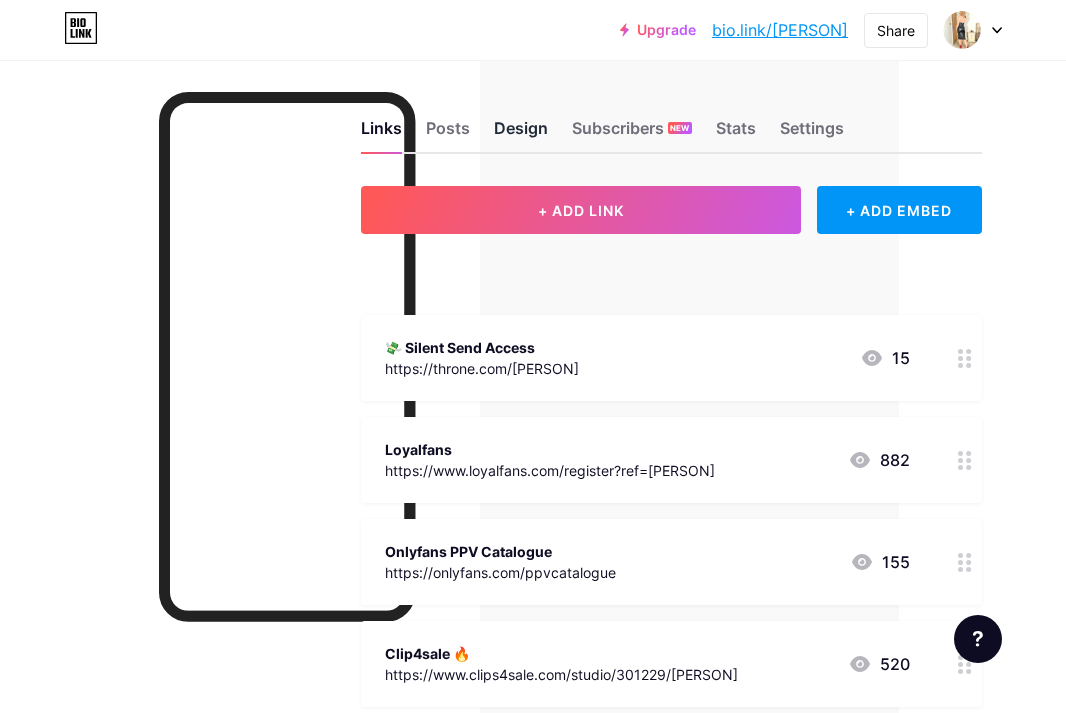 click on "Design" at bounding box center (521, 134) 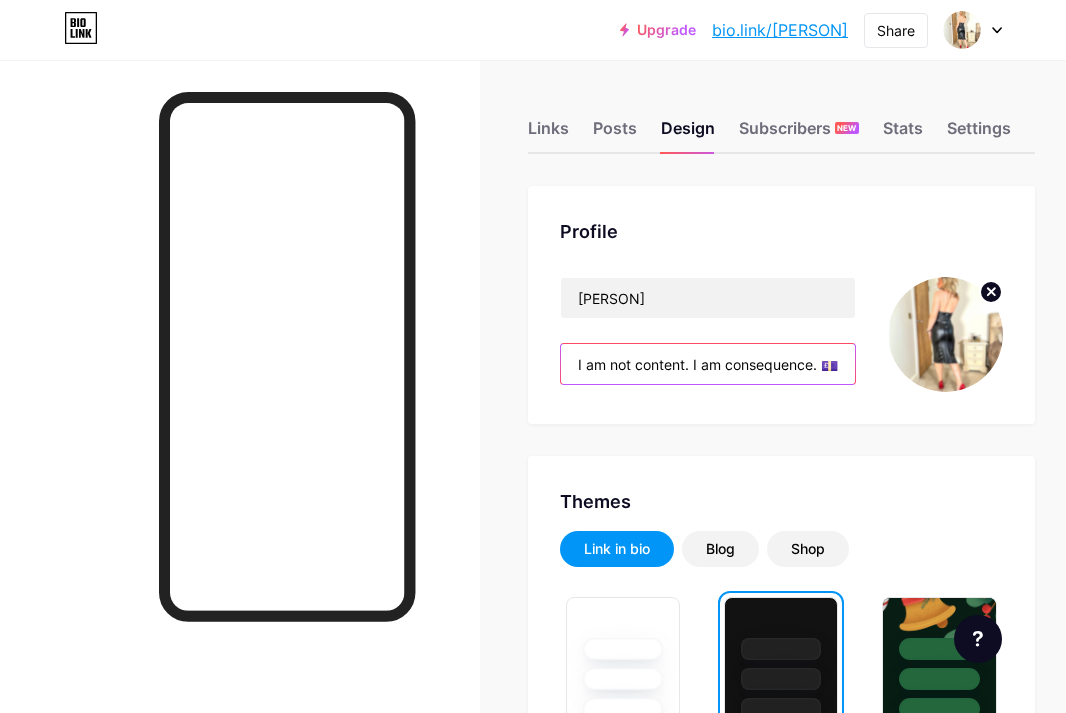 drag, startPoint x: 566, startPoint y: 360, endPoint x: 990, endPoint y: 433, distance: 430.2383 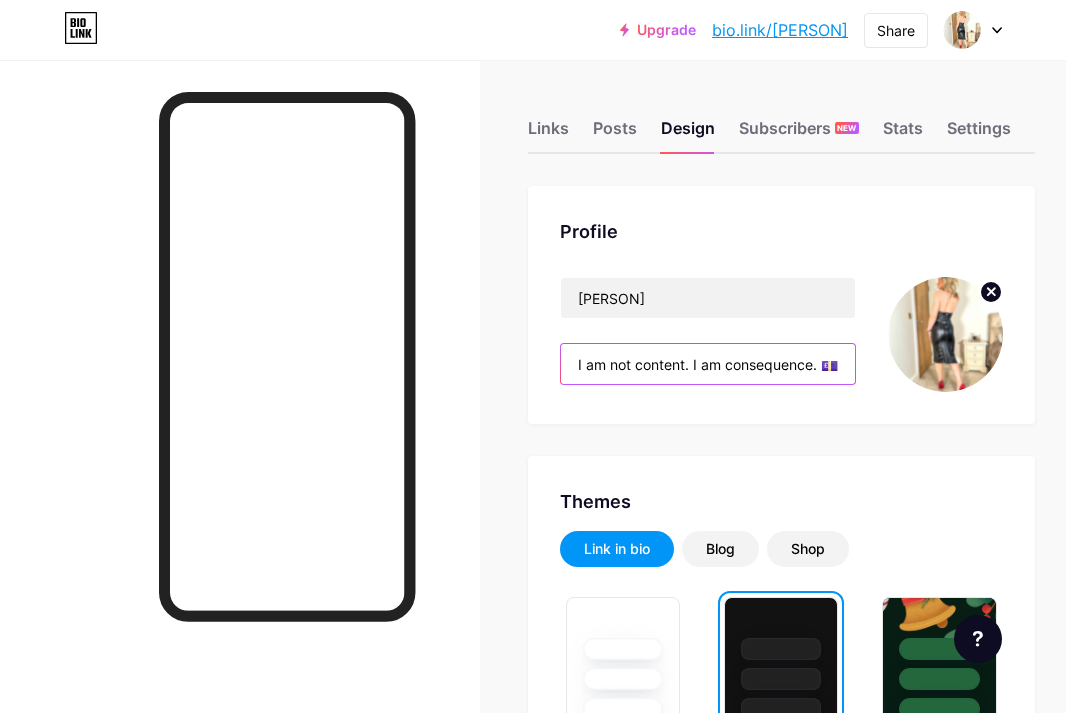 click on "Profile   [PERSON]     I am not content. I am consequence. 💷 First Tribute: £100 – before contact 👠 Leather-draped | Glossed | Untouchable Silent Sends only. Messages without tribute are deleted. Links below are for the obedient. [PERSON] Luxury. Power. Perfect silence.                   Themes   Link in bio   Blog   Shop       Basics       Carbon       Xmas 23       Pride       Glitch       Winter · Live       Glassy · Live       Chameleon · Live       Rainy Night · Live       Neon · Live       Summer       Retro       Strawberry · Live       Desert       Sunny       Autumn       Leaf       Clear Sky       Blush       Unicorn       Minimal       Cloudy       Shadow     Create your own           Changes saved       Position to display socials                 Top                     Bottom
Disable Bio Link branding
Will hide the Bio Link branding from homepage     Display Share button
Changes saved" at bounding box center (781, 1741) 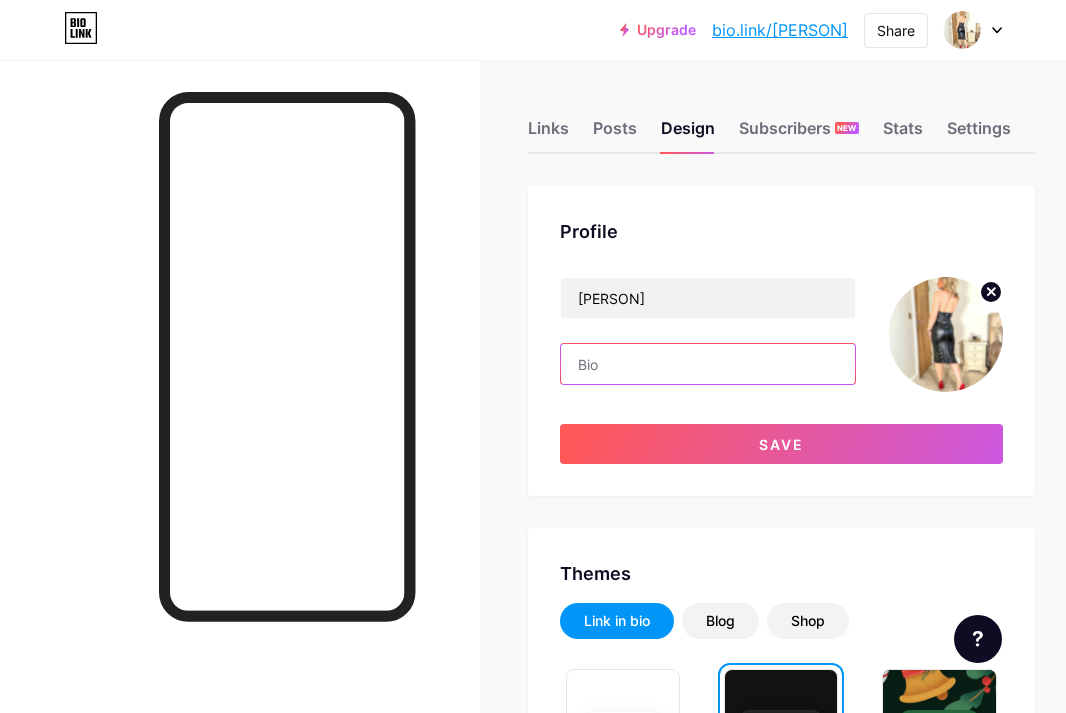 paste on "Luxury Findomme. No DMs. First tribute or silence. I own the moment you noticed Me. Red soles, black leather, gold standard" 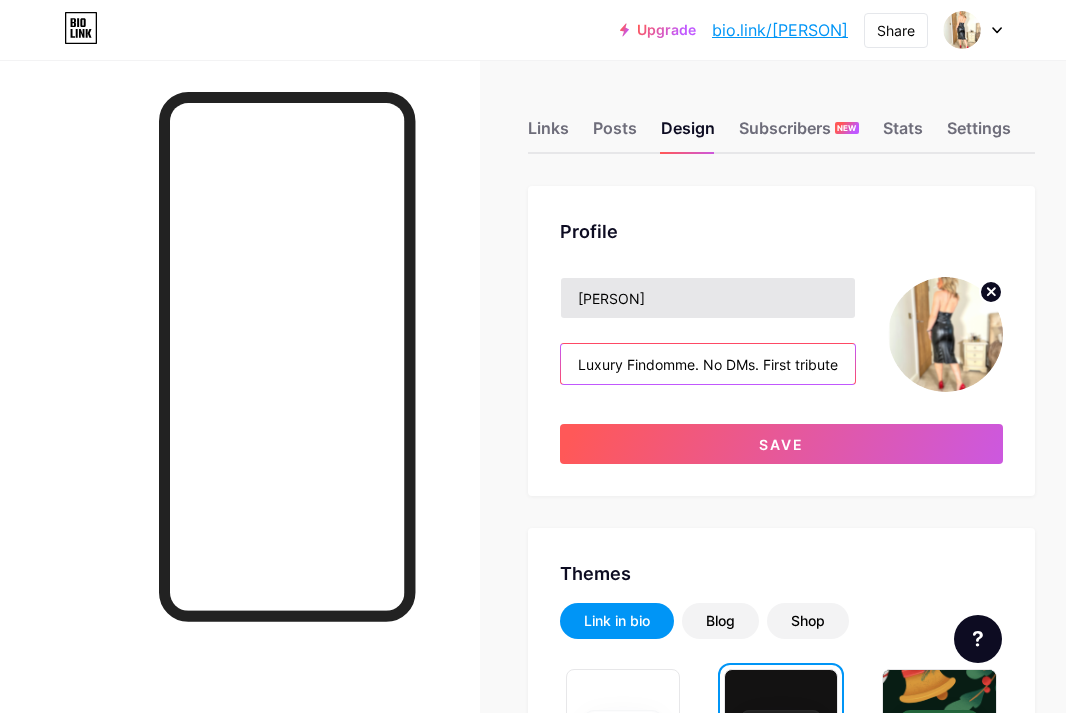 type on "Luxury Findomme. No DMs. First tribute or silence. I own the moment you noticed Me. Red soles, black leather, gold standard" 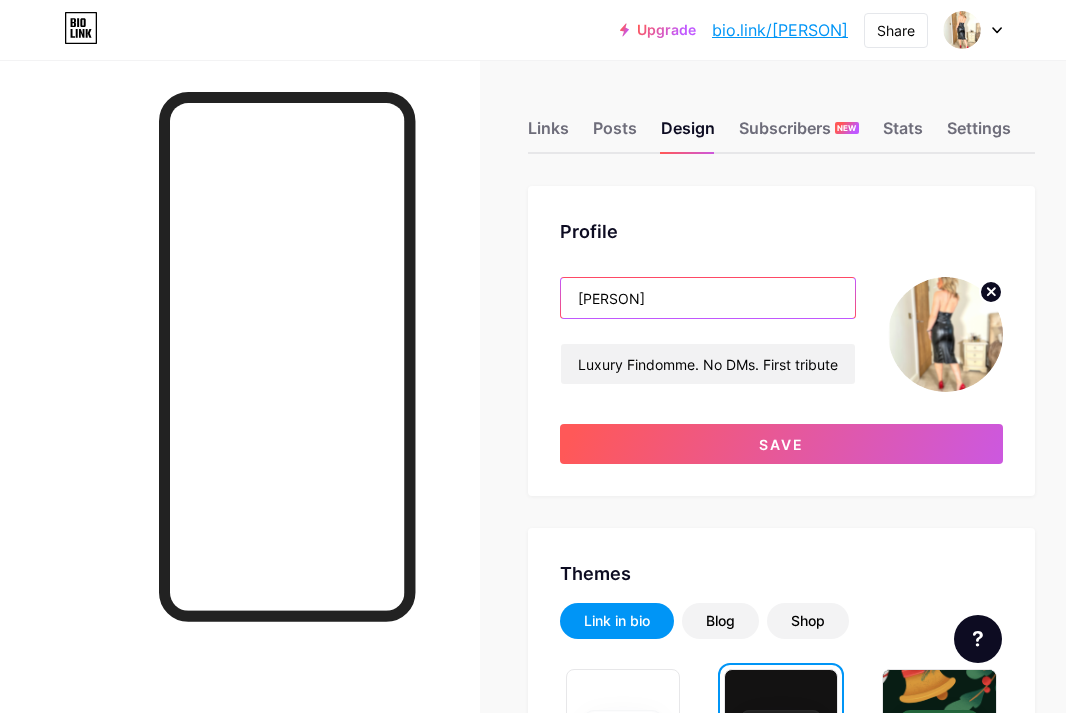 drag, startPoint x: 724, startPoint y: 299, endPoint x: 516, endPoint y: 285, distance: 208.47063 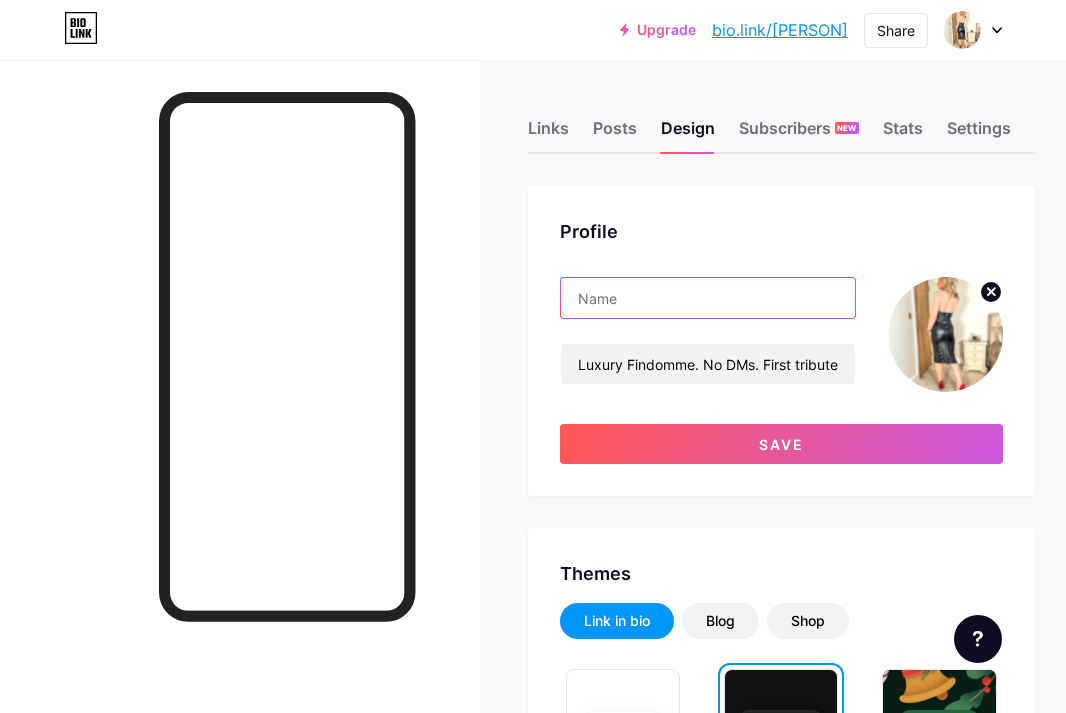 paste on "[PERSON] — Financial Domination • Elite Control" 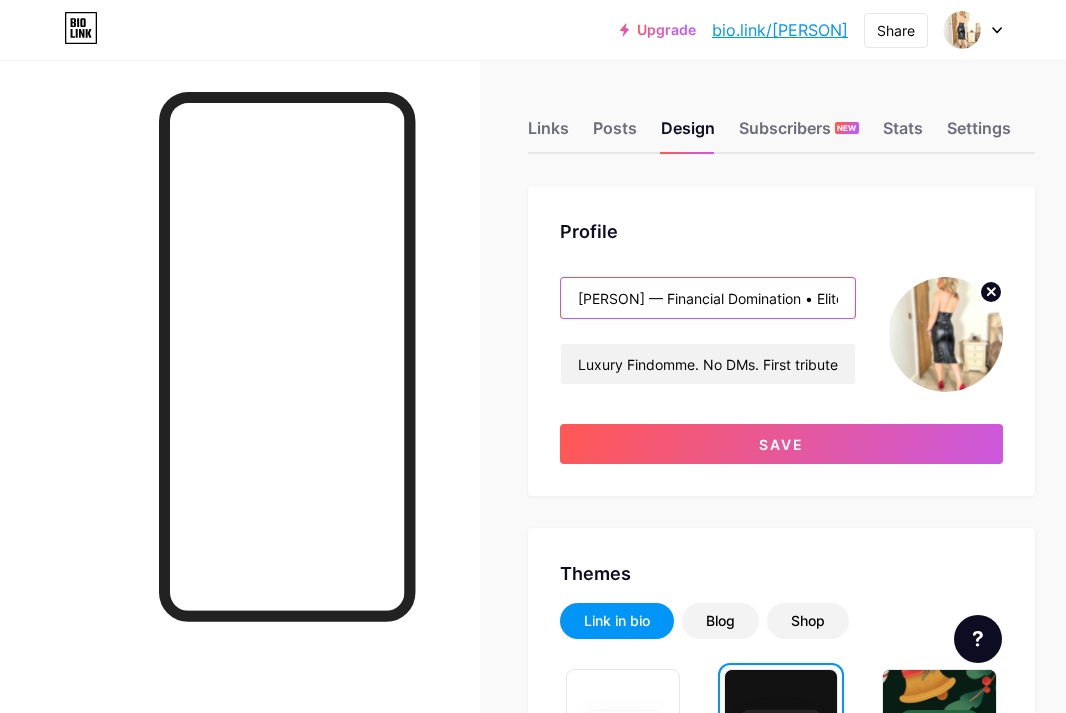 click on "[PERSON] — Financial Domination • Elite Control" at bounding box center (708, 298) 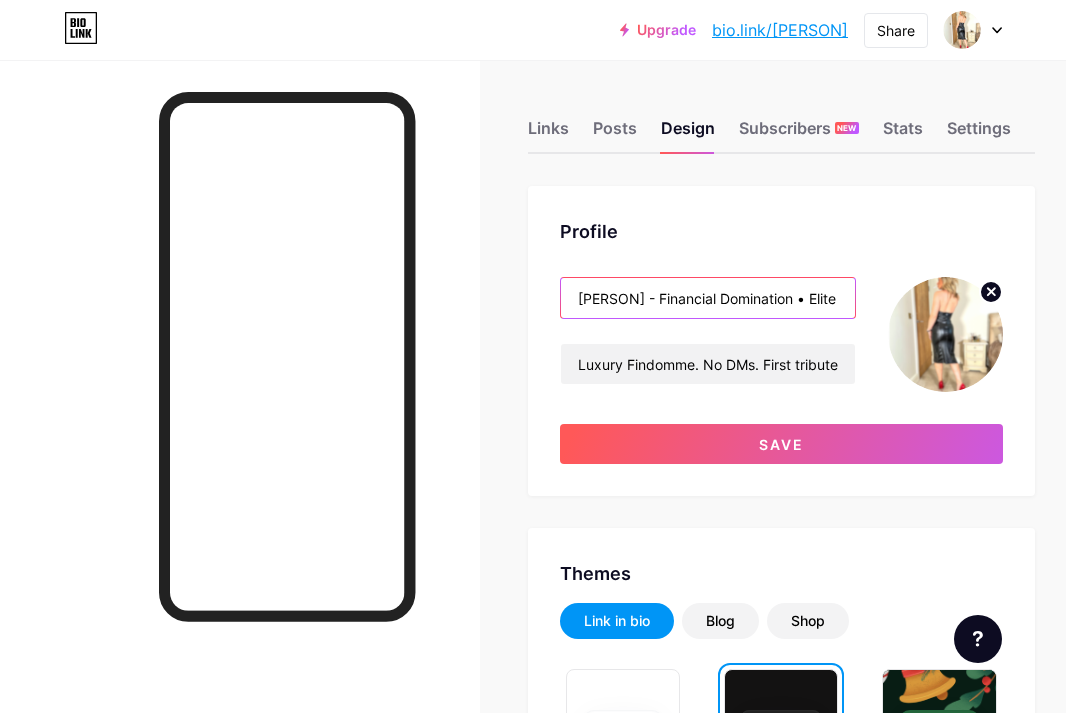 click on "[PERSON] - Financial Domination • Elite Control" at bounding box center (708, 298) 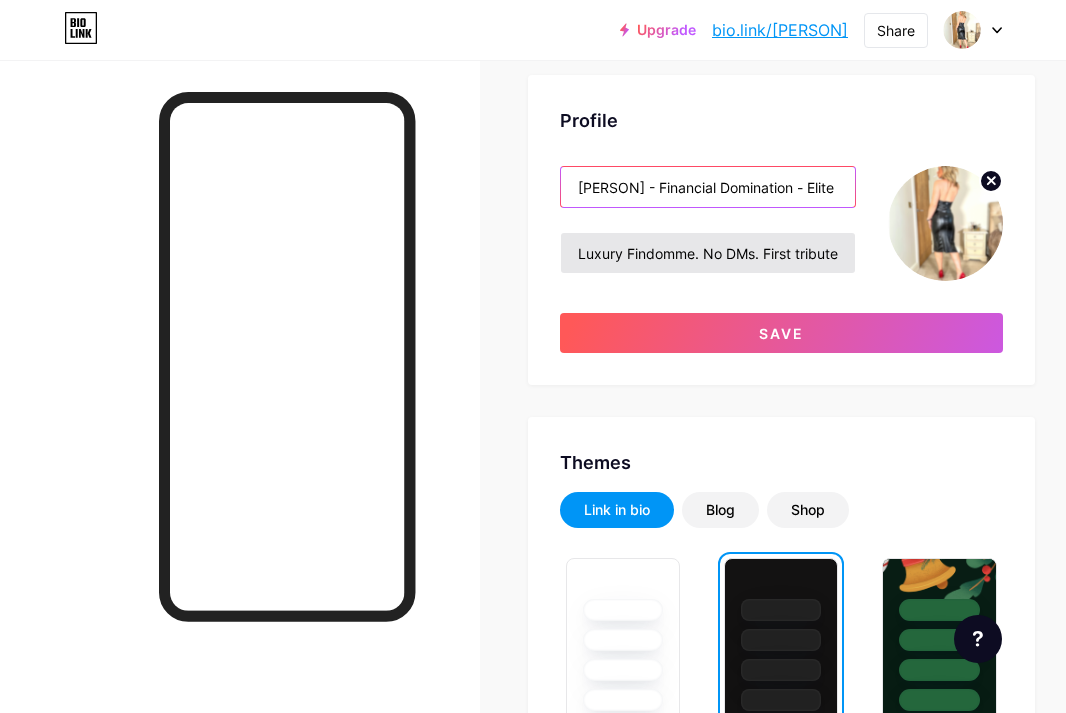 scroll, scrollTop: 114, scrollLeft: 0, axis: vertical 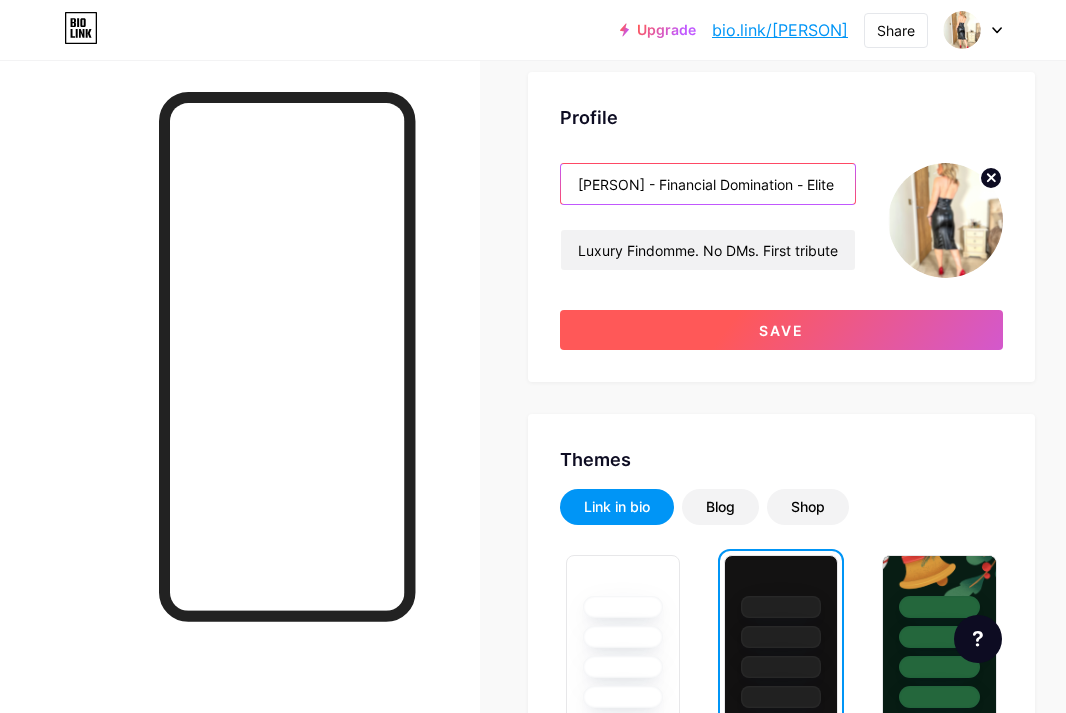 type on "[PERSON] - Financial Domination - Elite Control" 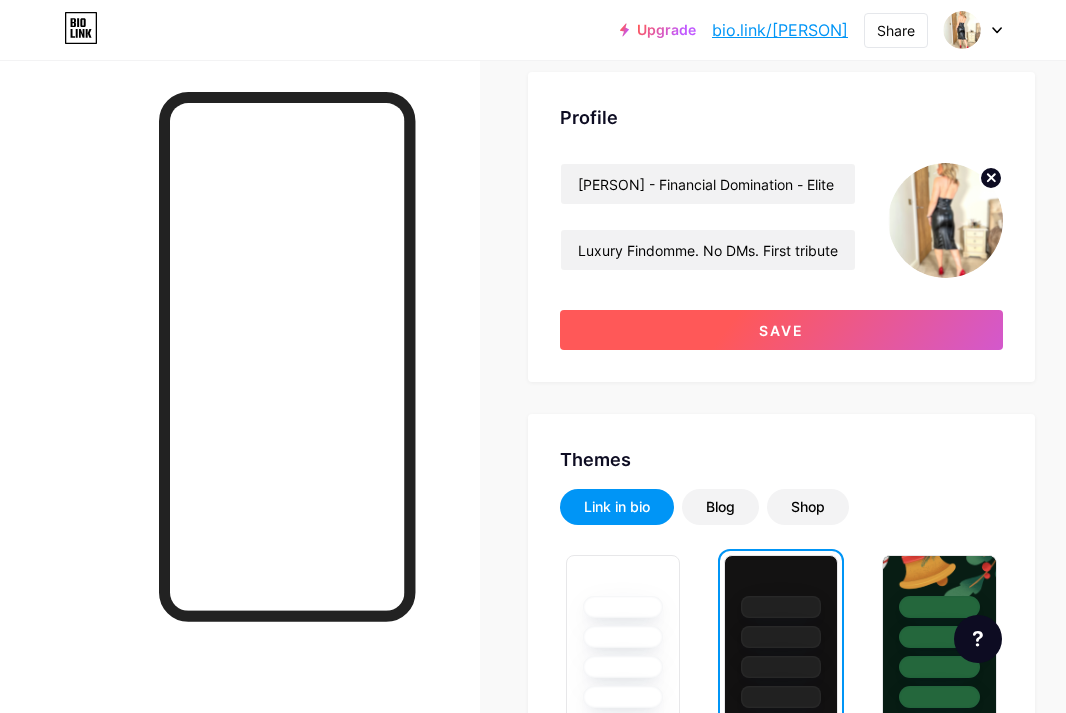 click on "Save" at bounding box center [781, 330] 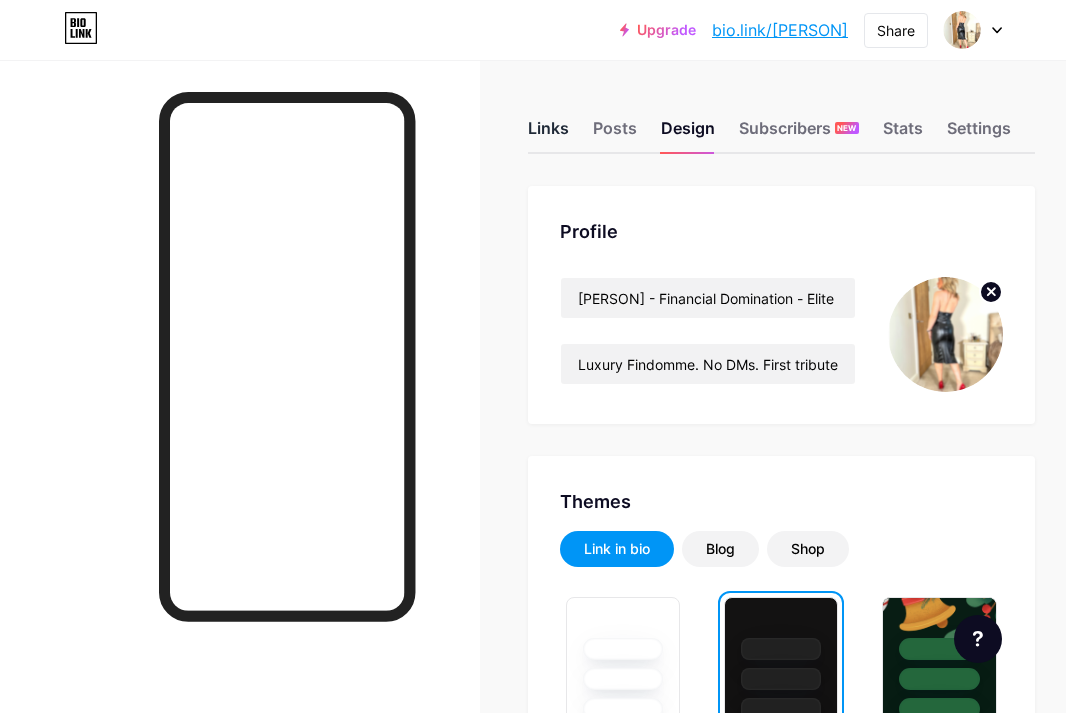 scroll, scrollTop: 0, scrollLeft: 0, axis: both 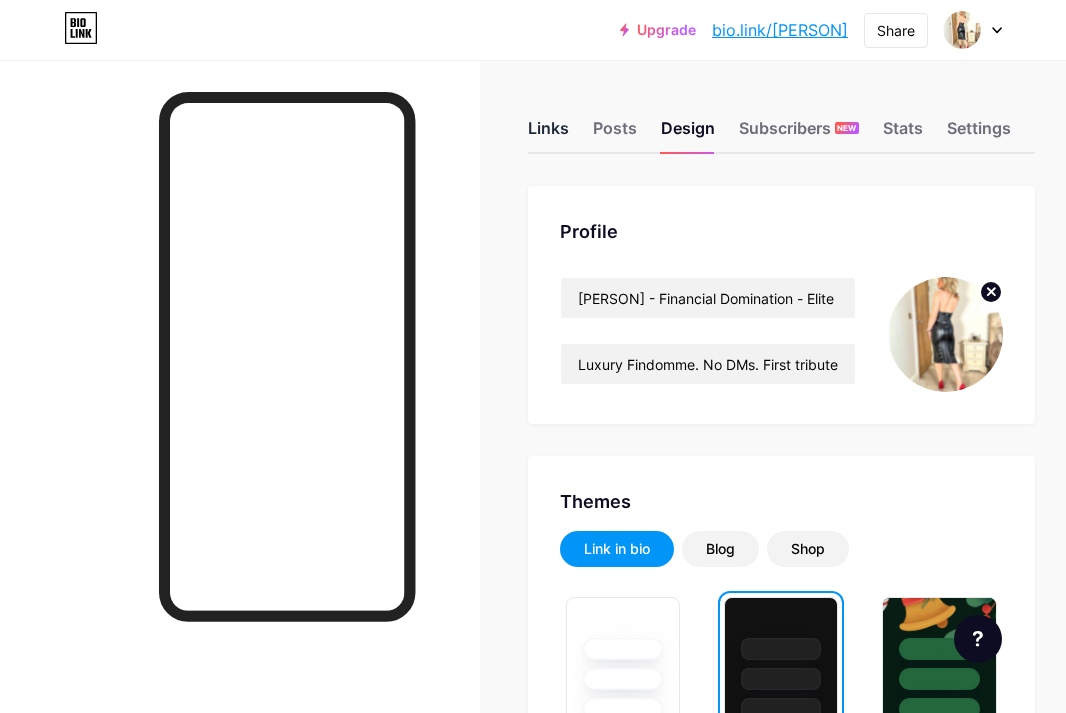 click on "Links" at bounding box center (548, 134) 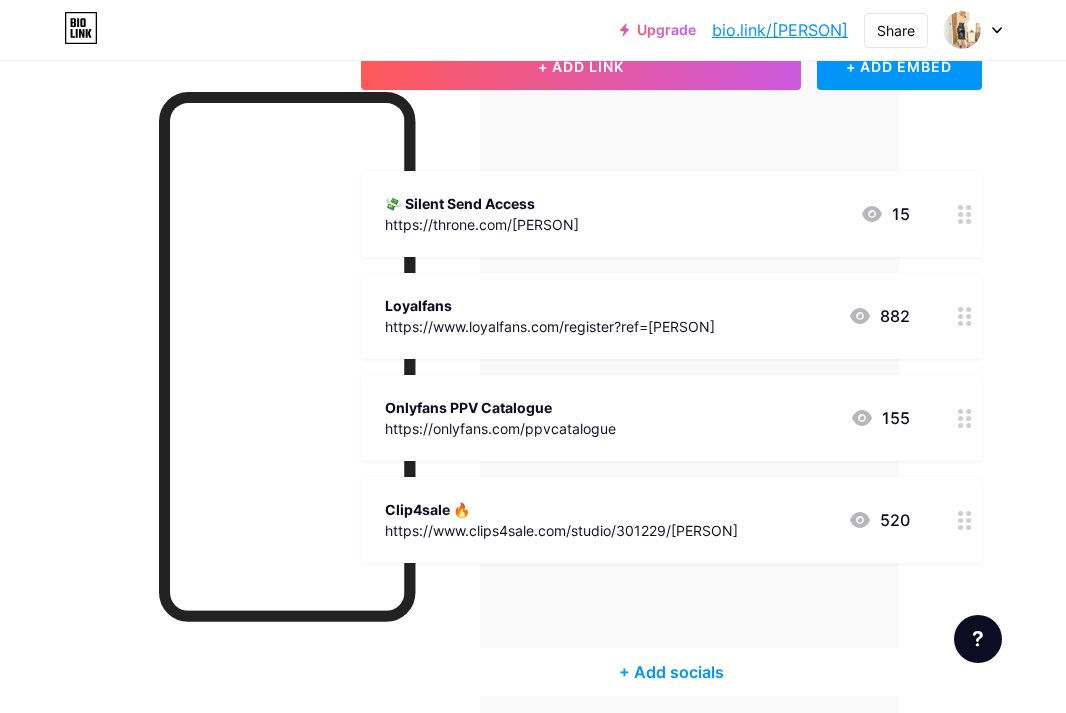 scroll, scrollTop: 144, scrollLeft: 167, axis: both 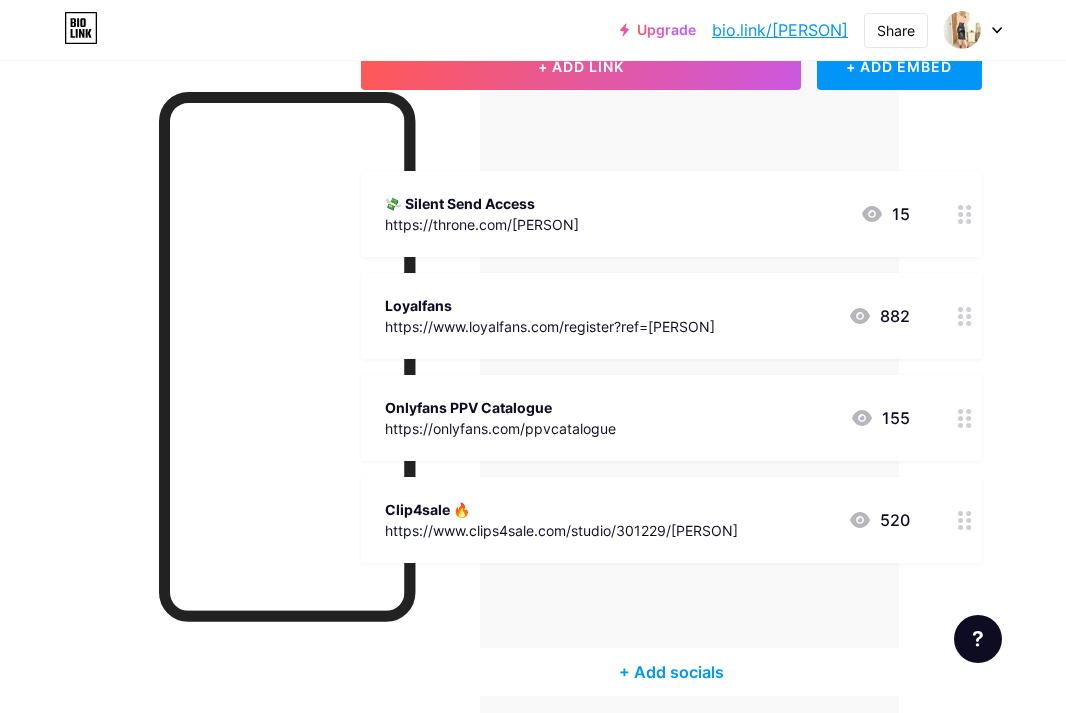 click 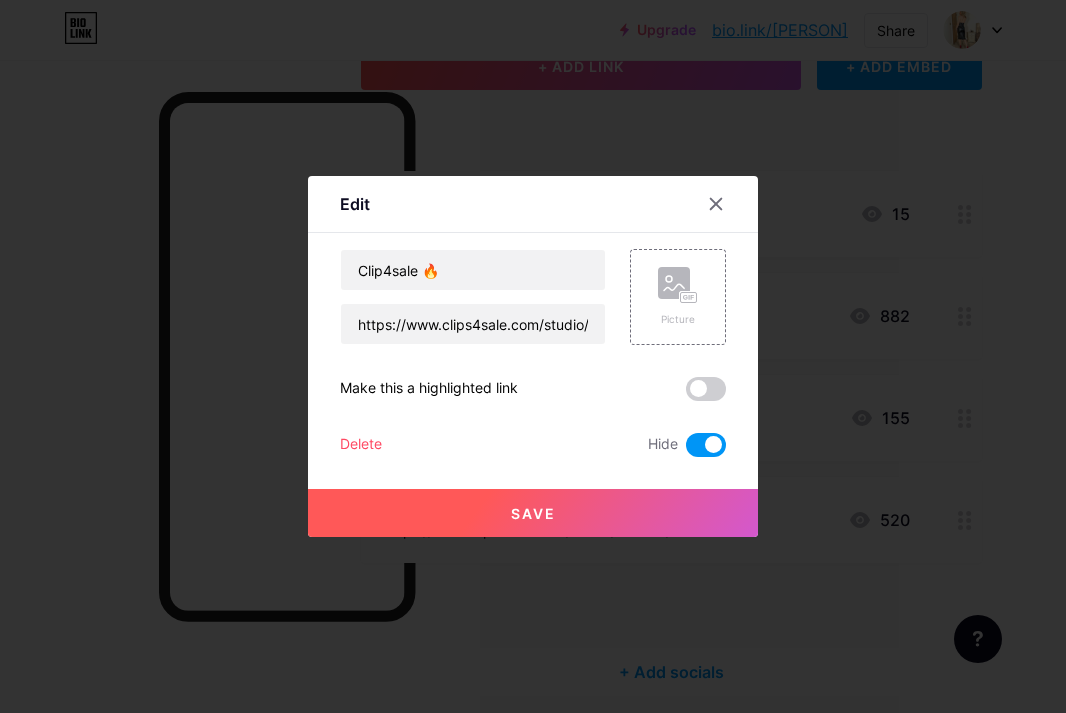click on "Delete" at bounding box center [361, 445] 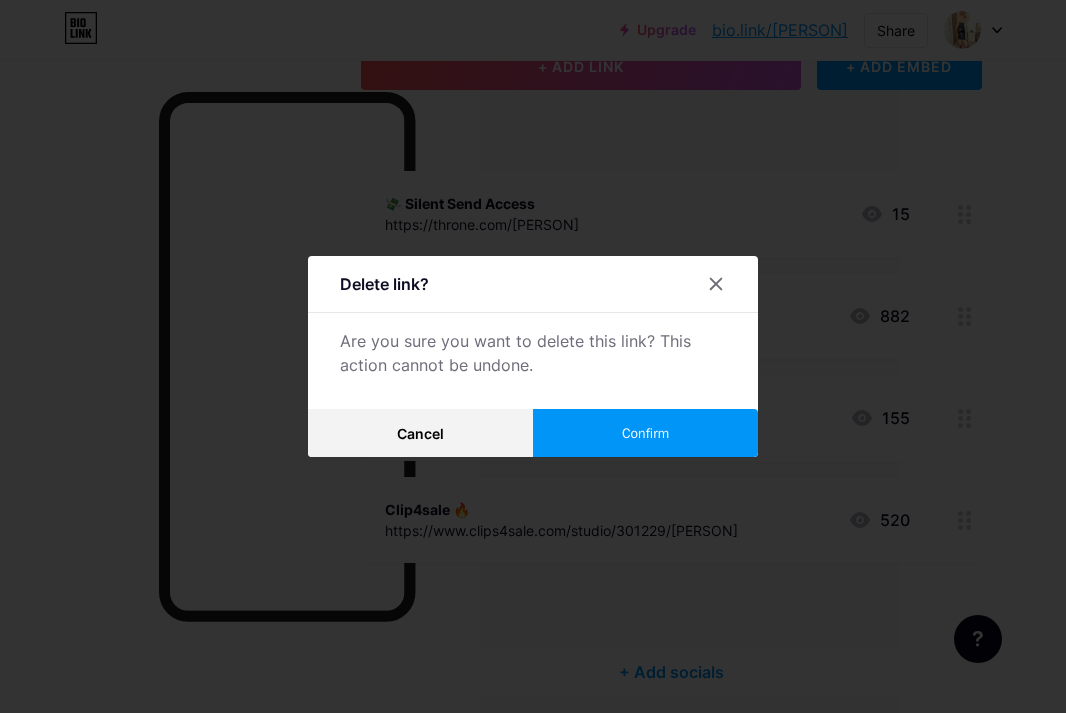 click on "Confirm" at bounding box center [645, 433] 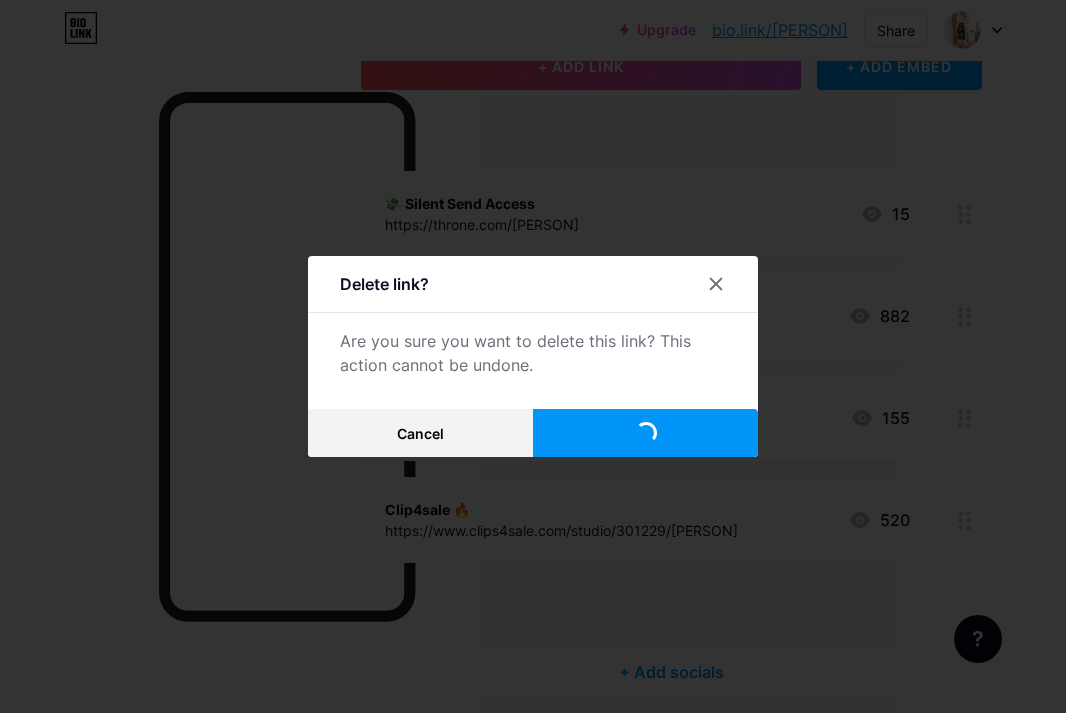 scroll, scrollTop: 124, scrollLeft: 167, axis: both 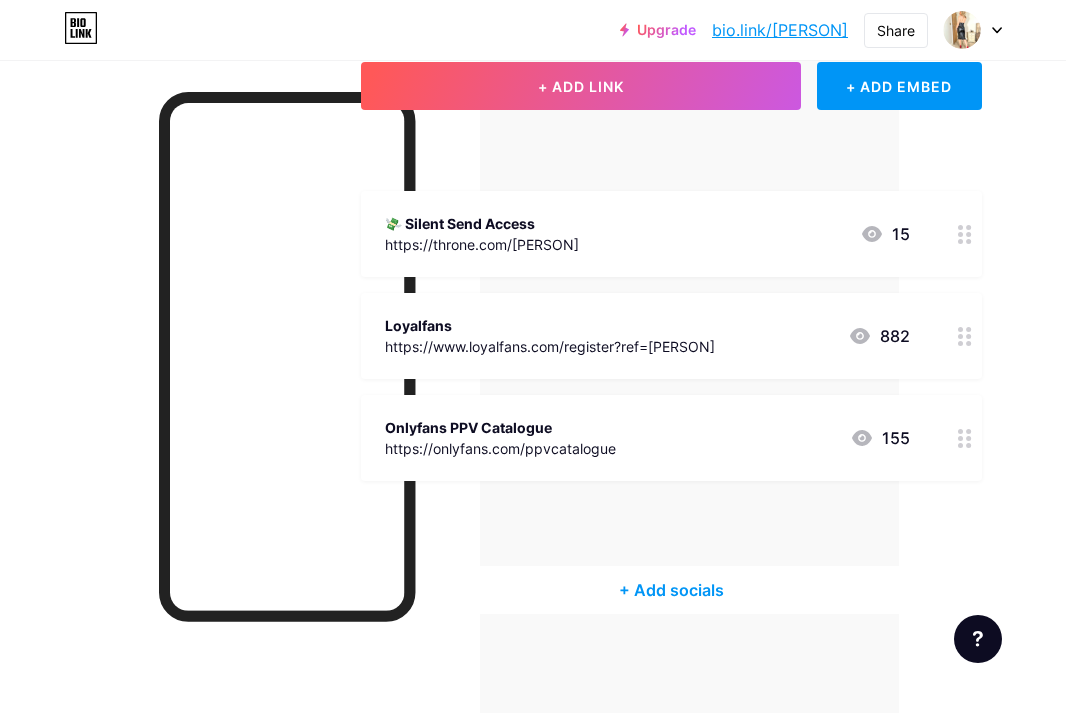click 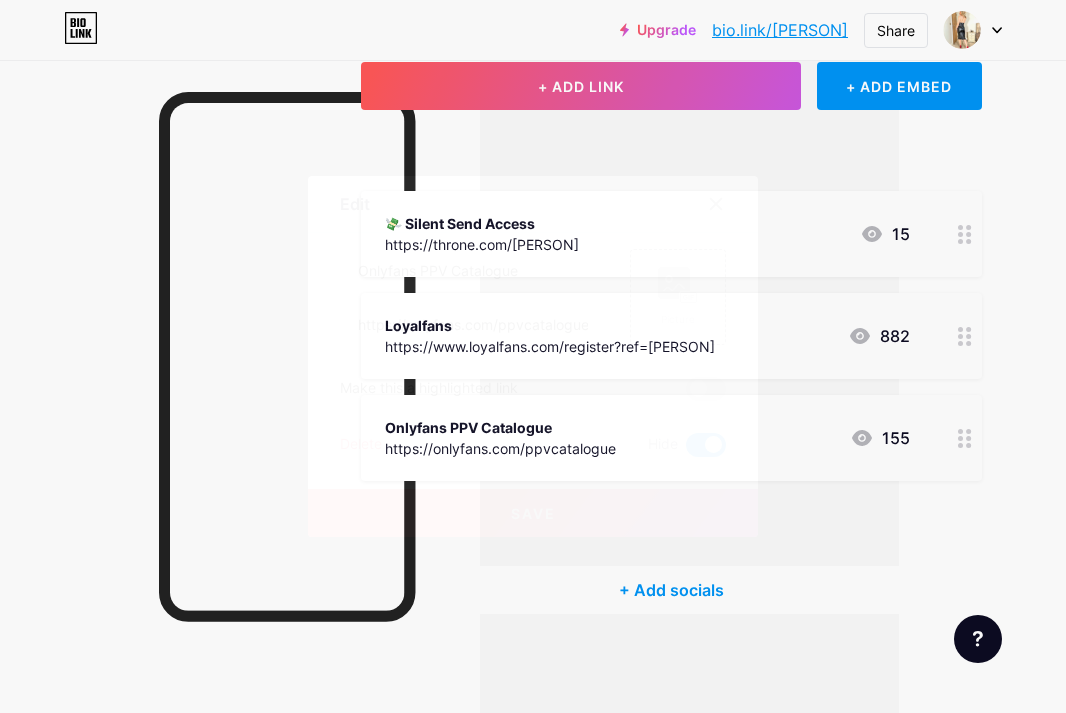 click on "Delete" at bounding box center (361, 445) 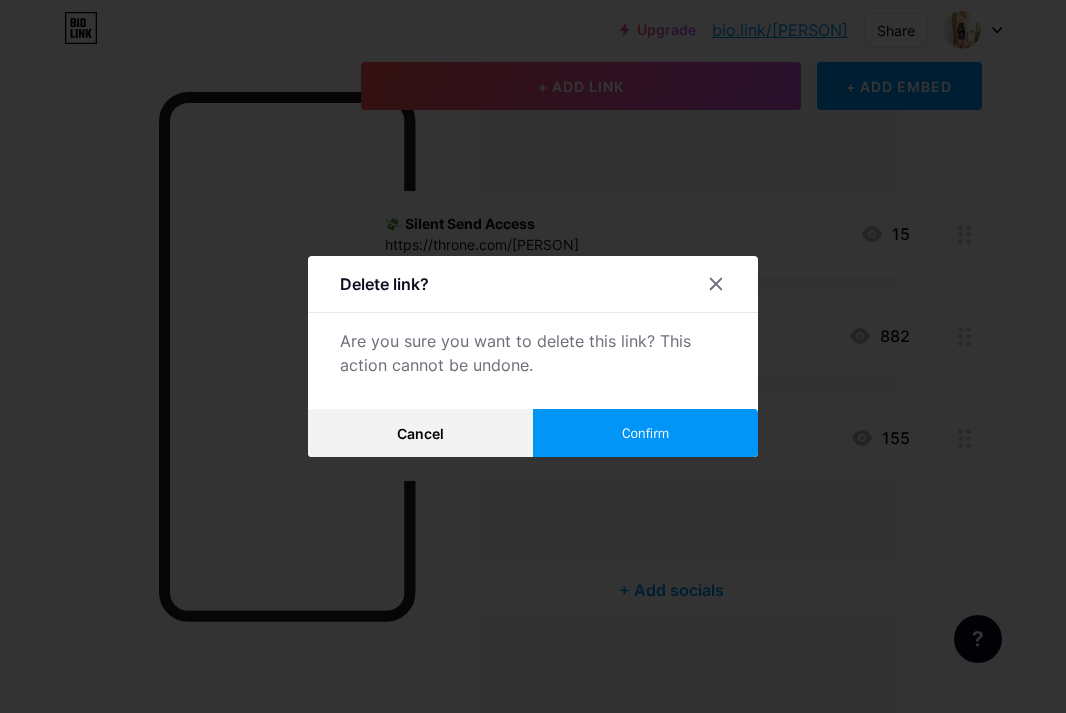 click on "Confirm" at bounding box center (645, 433) 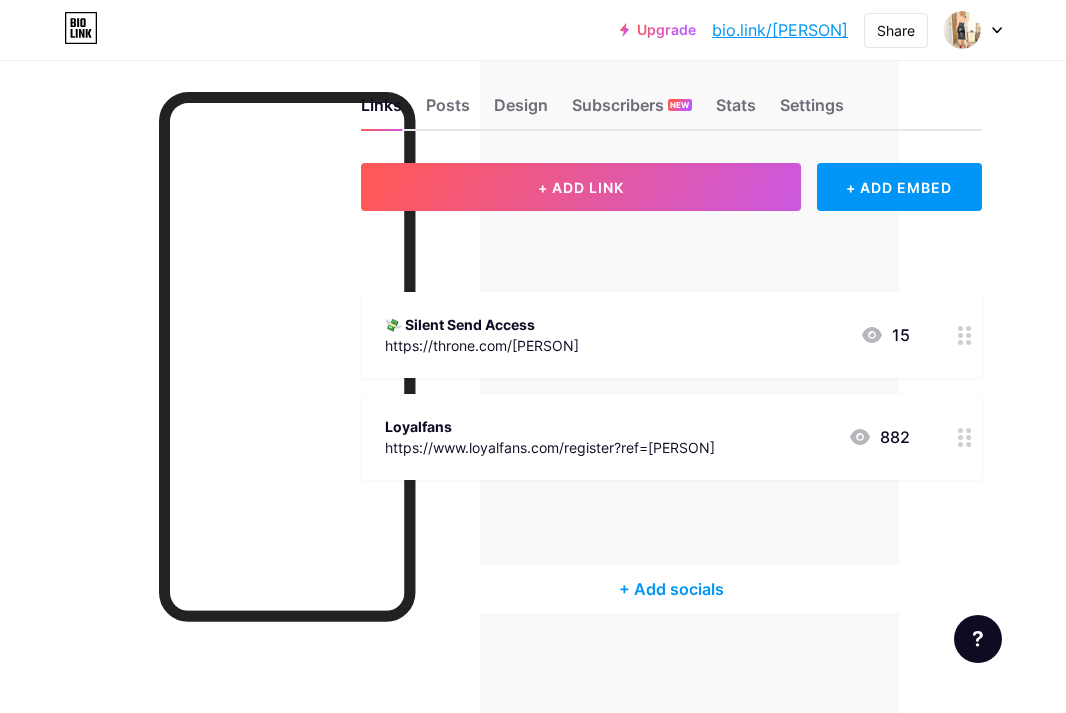 scroll, scrollTop: 22, scrollLeft: 167, axis: both 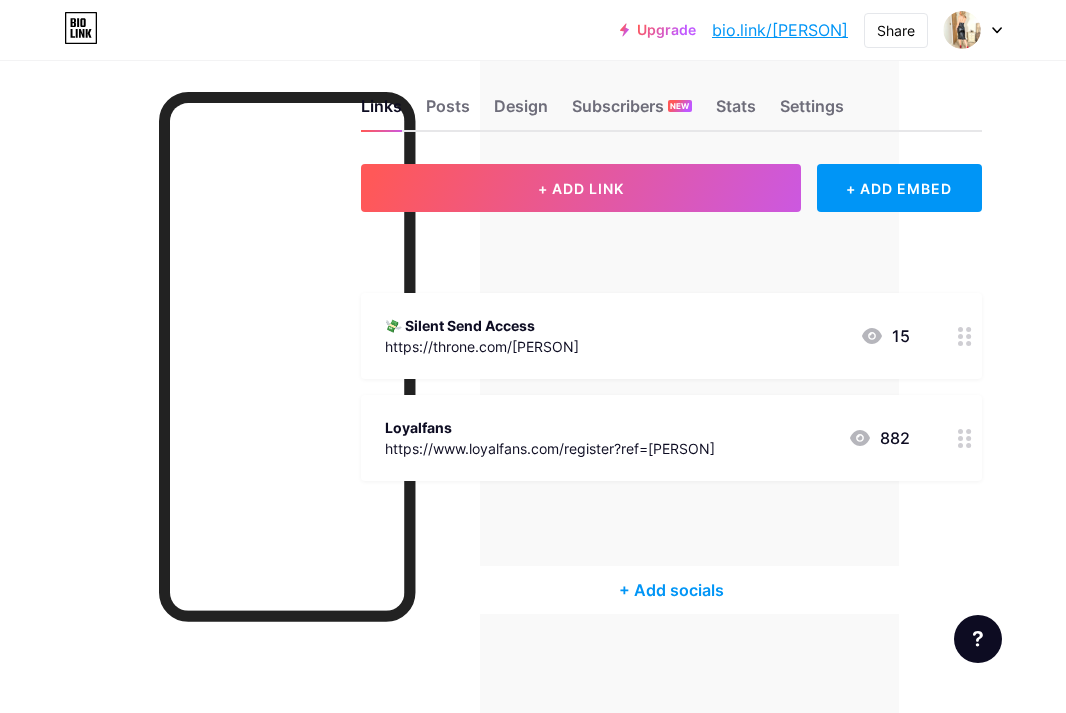 click 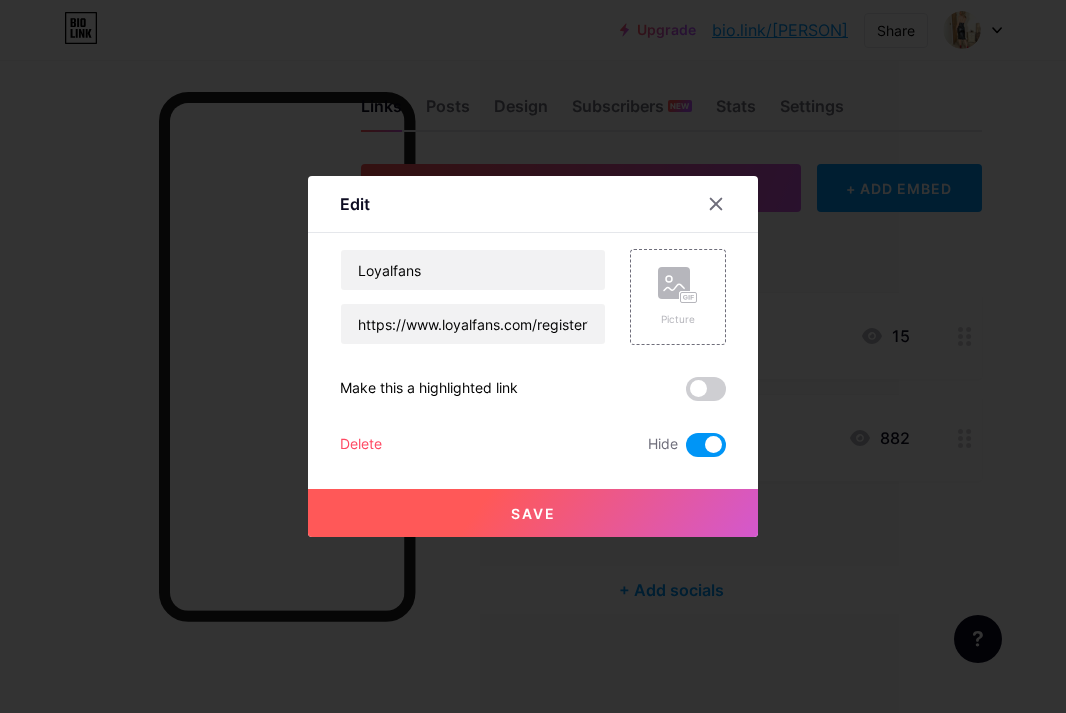 click on "Delete" at bounding box center [361, 445] 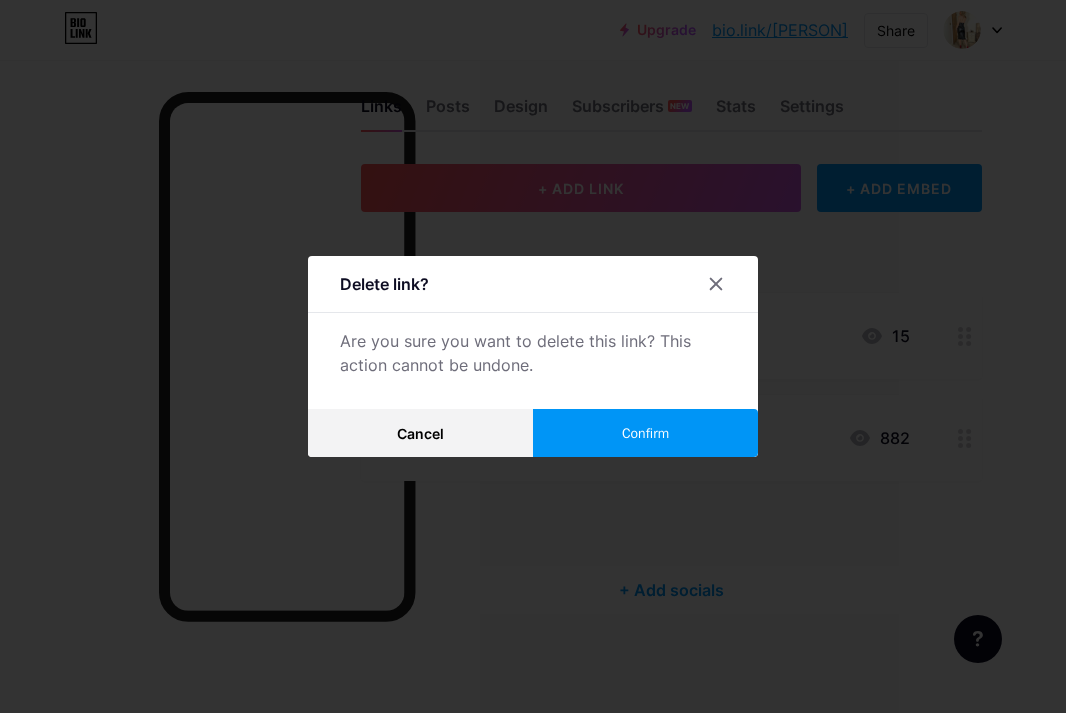 click on "Confirm" at bounding box center (645, 433) 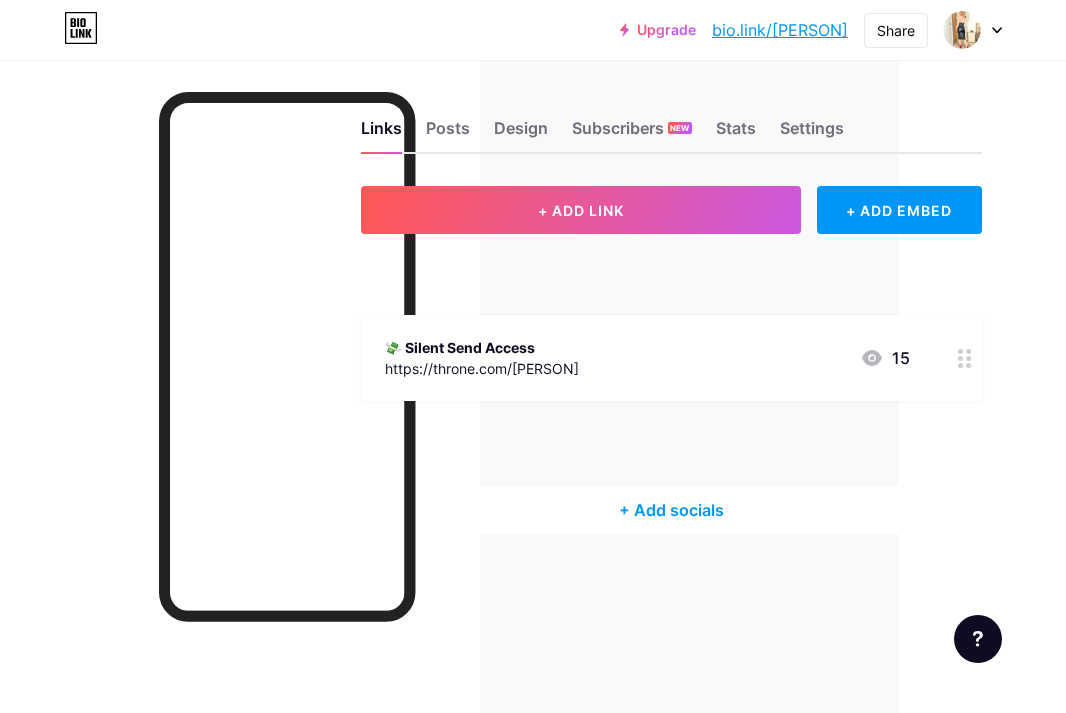 scroll, scrollTop: 0, scrollLeft: 167, axis: horizontal 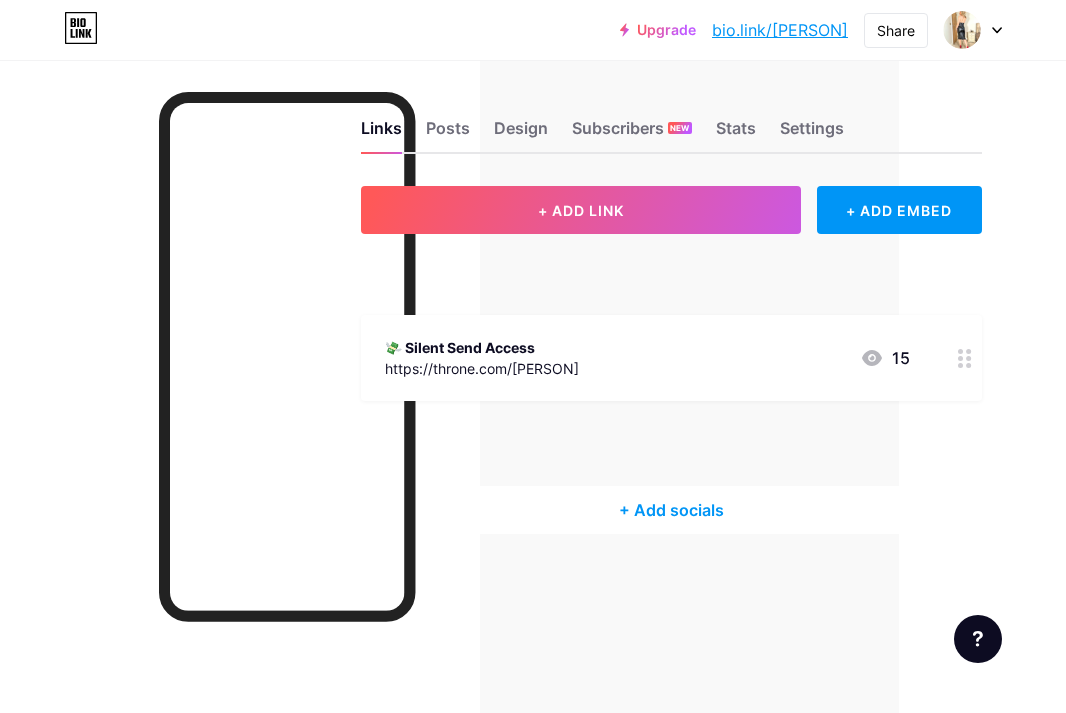click 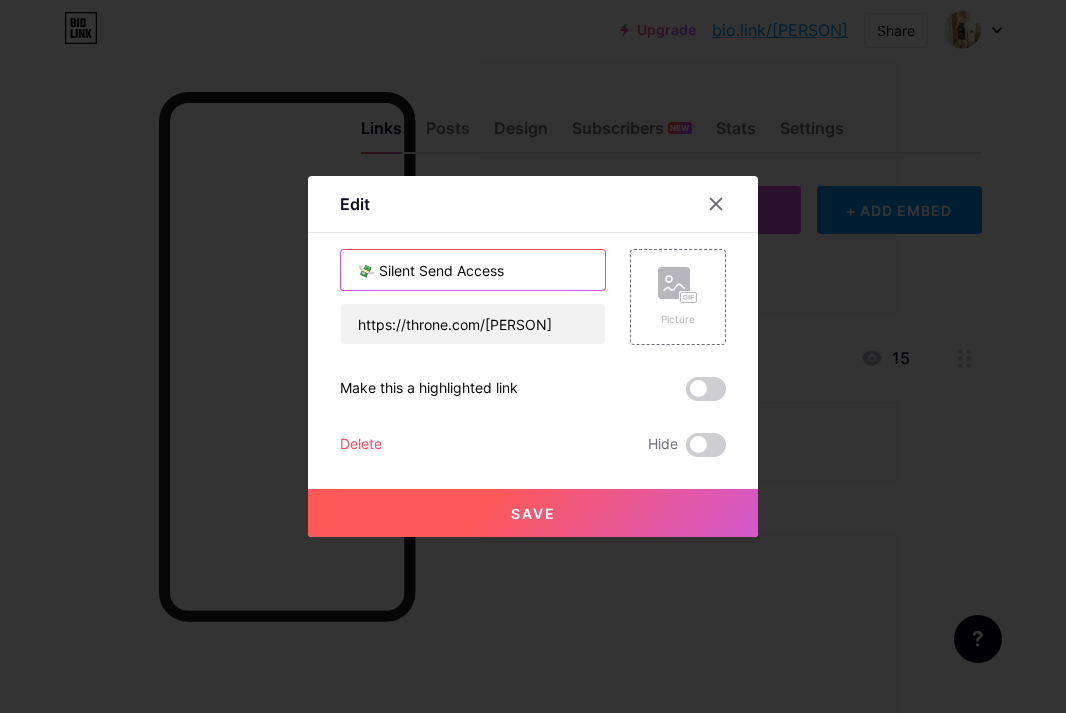 drag, startPoint x: 527, startPoint y: 275, endPoint x: 305, endPoint y: 250, distance: 223.40323 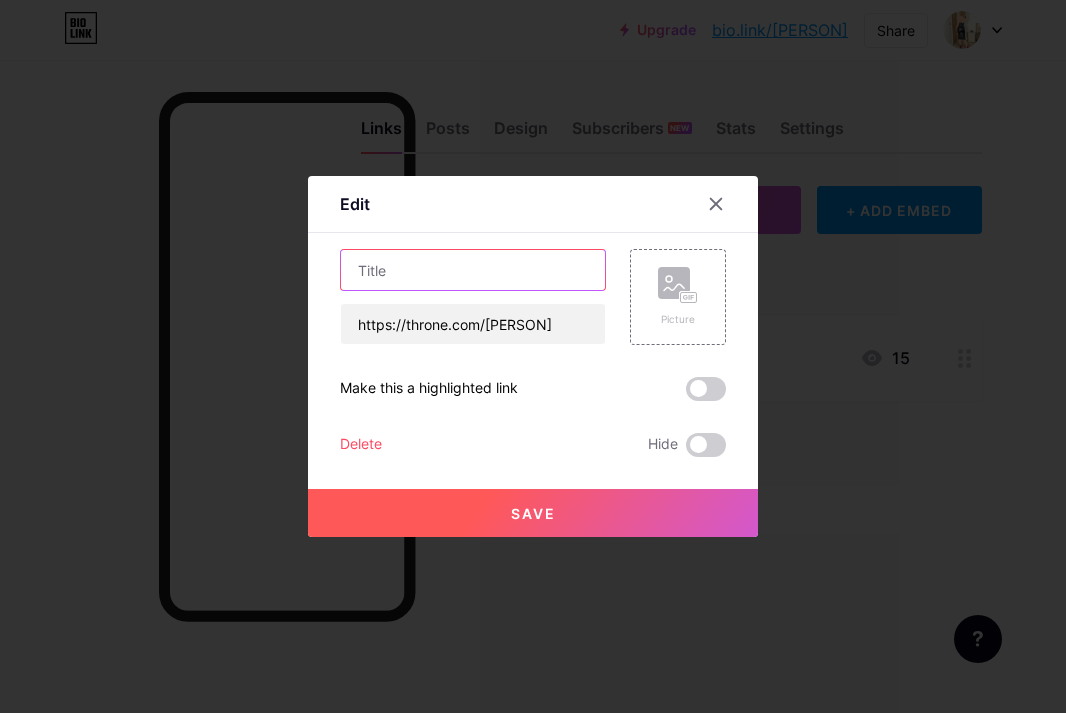paste on "💷 Tribute Now" 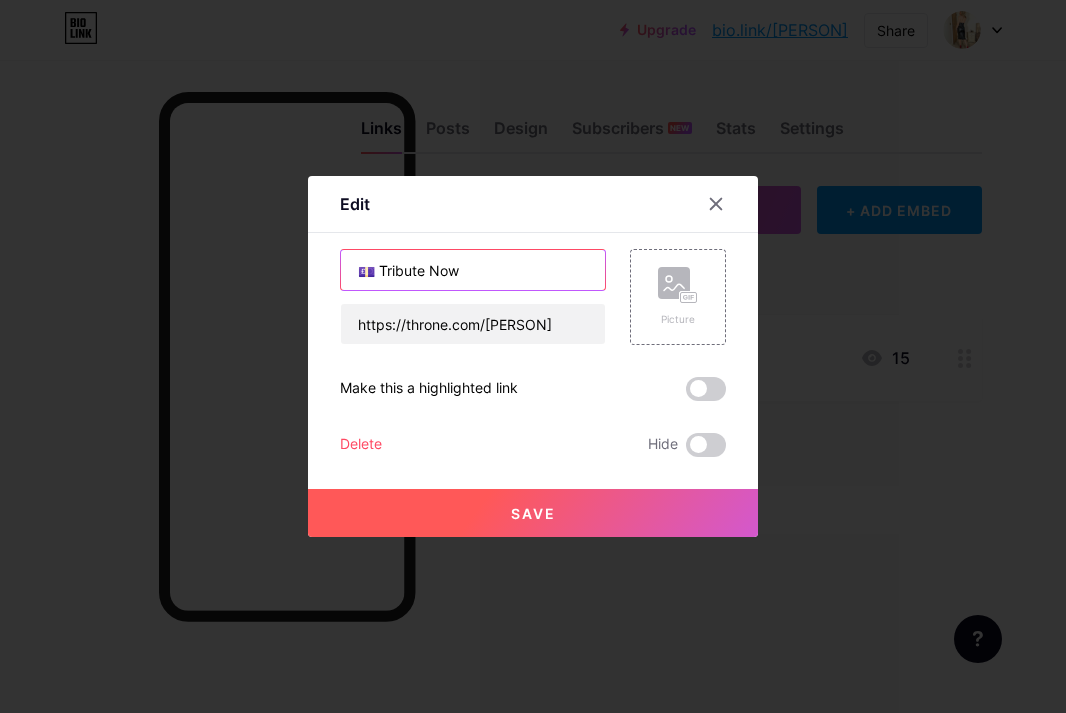 type on "💷 Tribute Now" 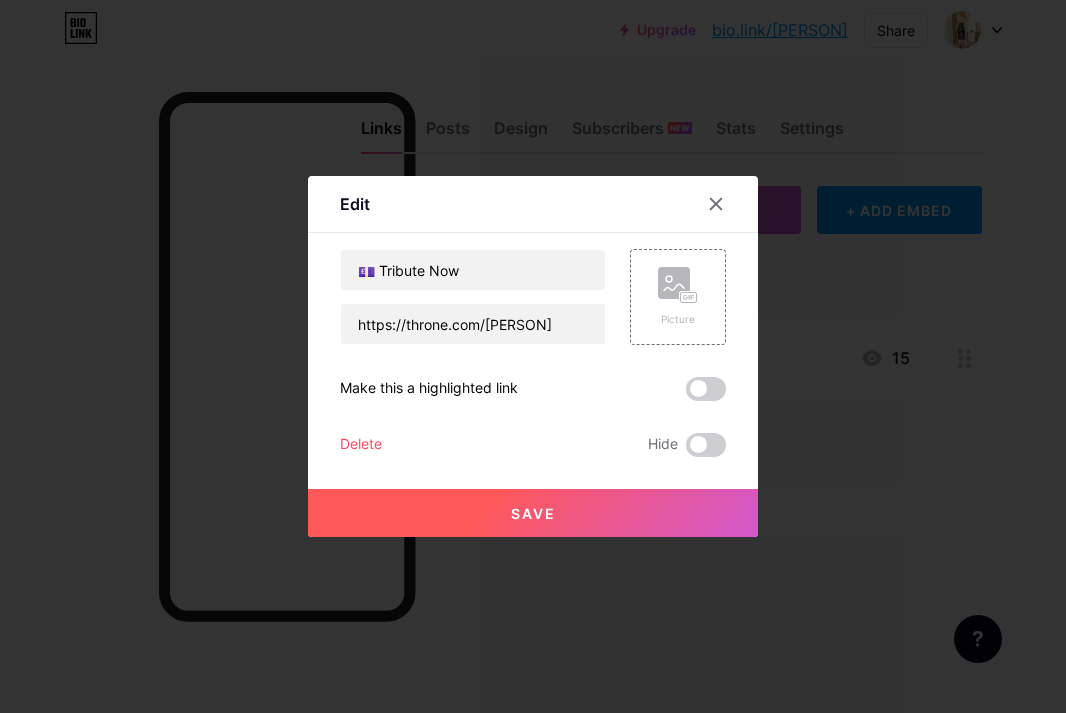 click on "Save" at bounding box center [533, 513] 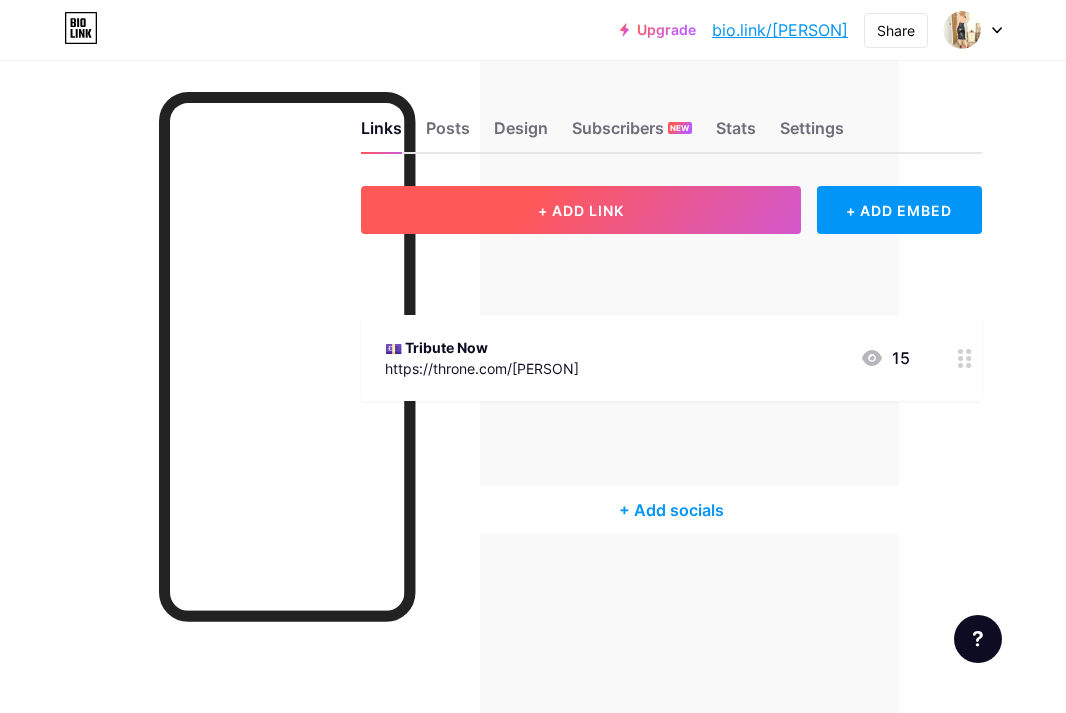 click on "+ ADD LINK" at bounding box center (581, 210) 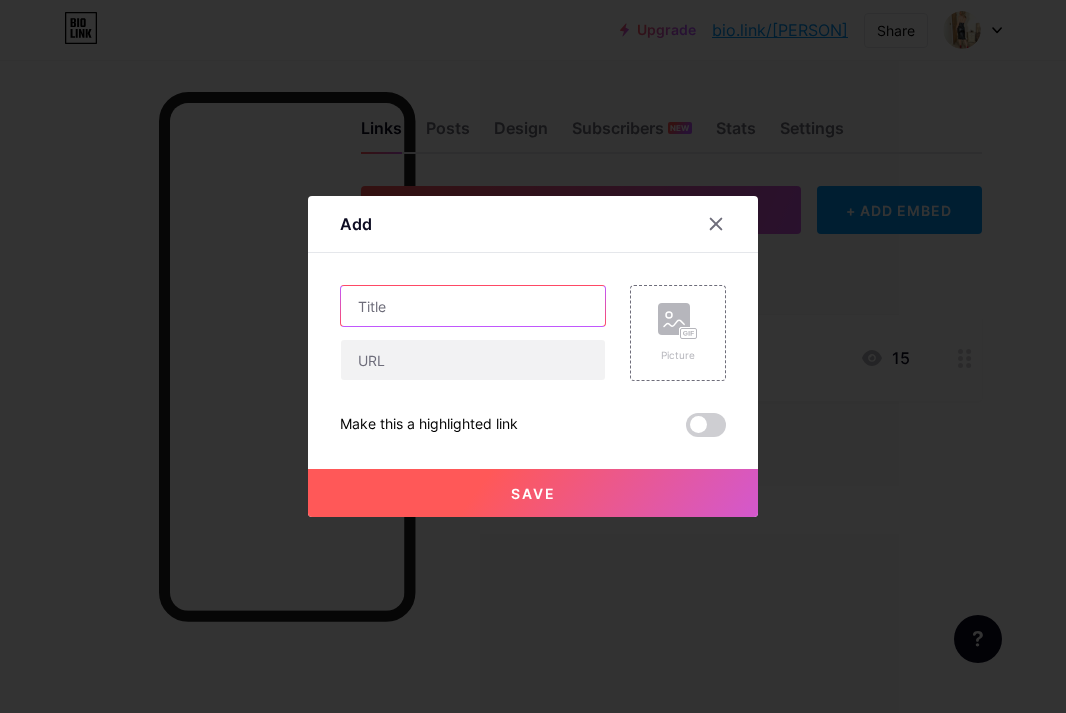 click at bounding box center [473, 306] 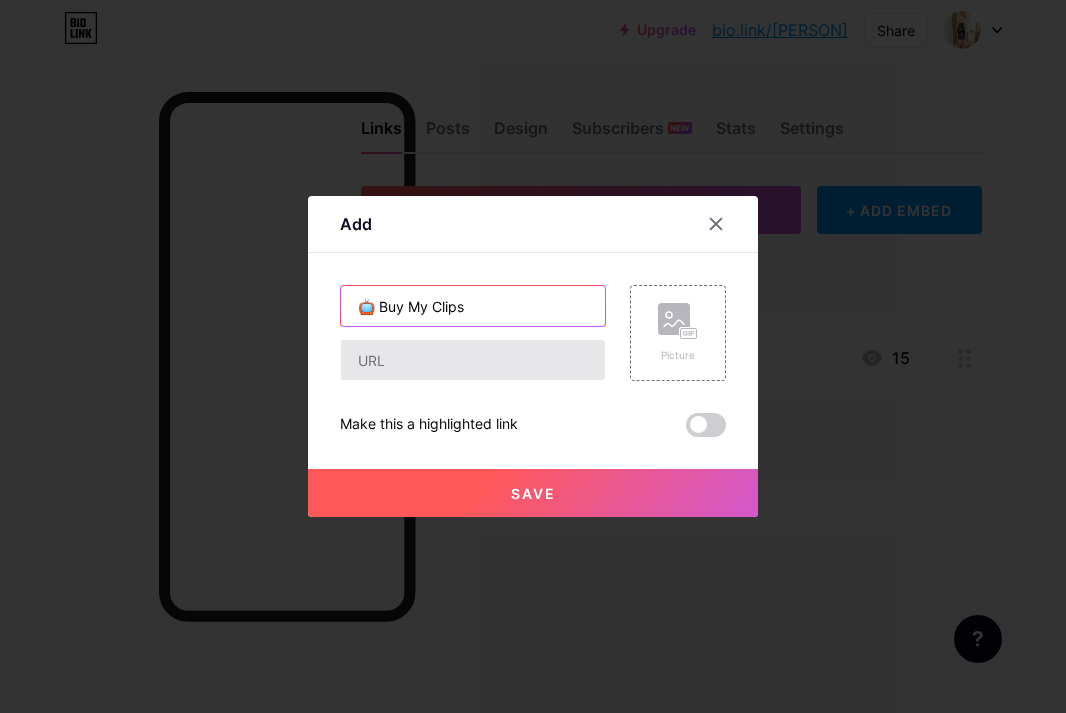 type on "📺 Buy My Clips" 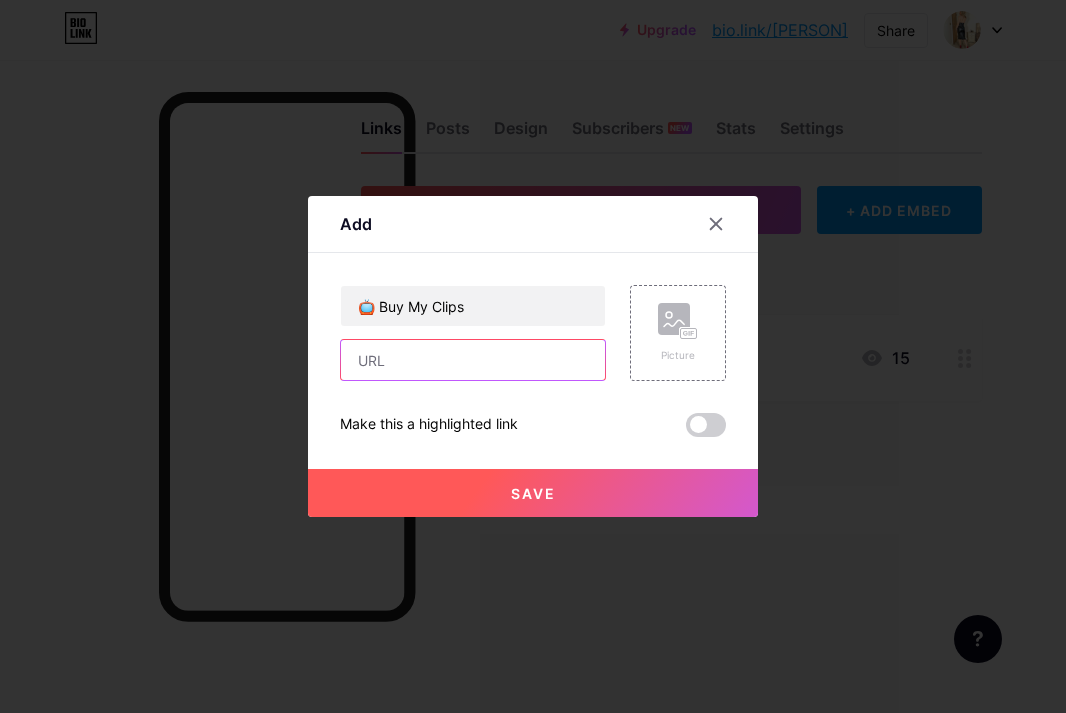 click at bounding box center [473, 360] 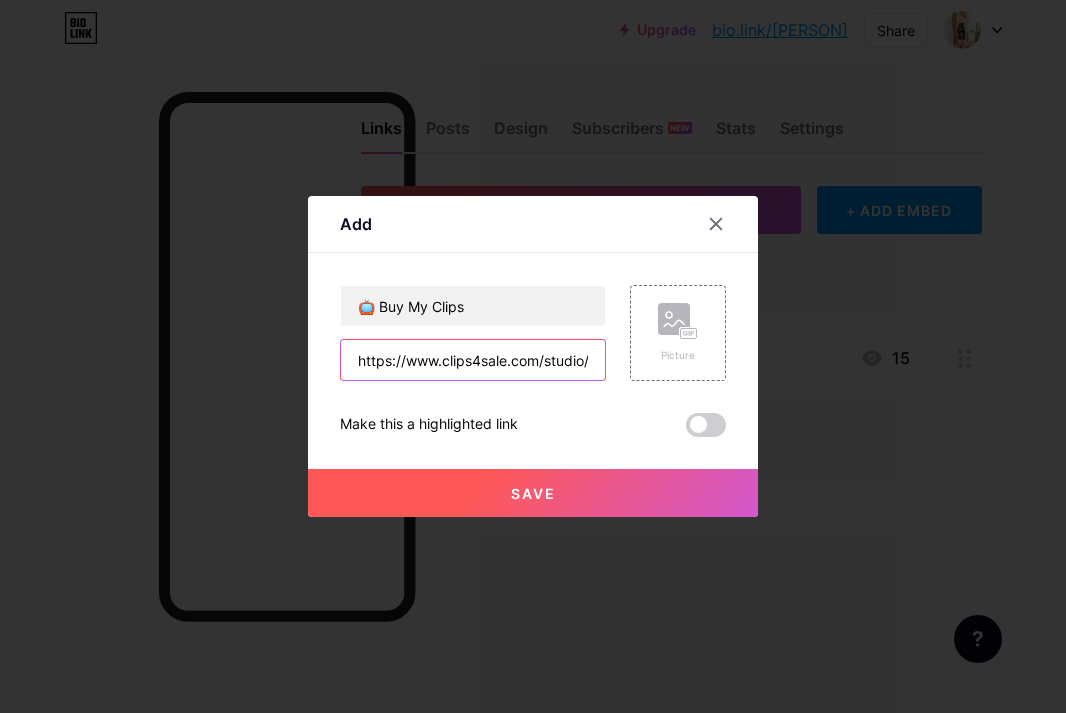 type on "https://www.clips4sale.com/studio/327429/[PERSON]" 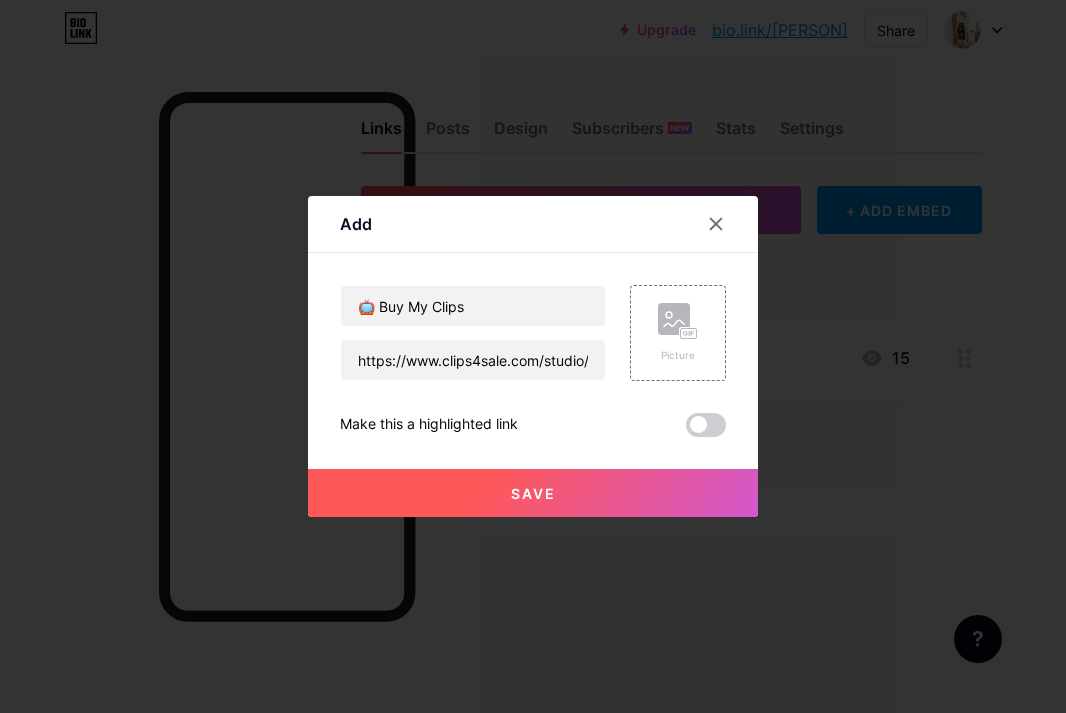 click on "Save" at bounding box center (533, 493) 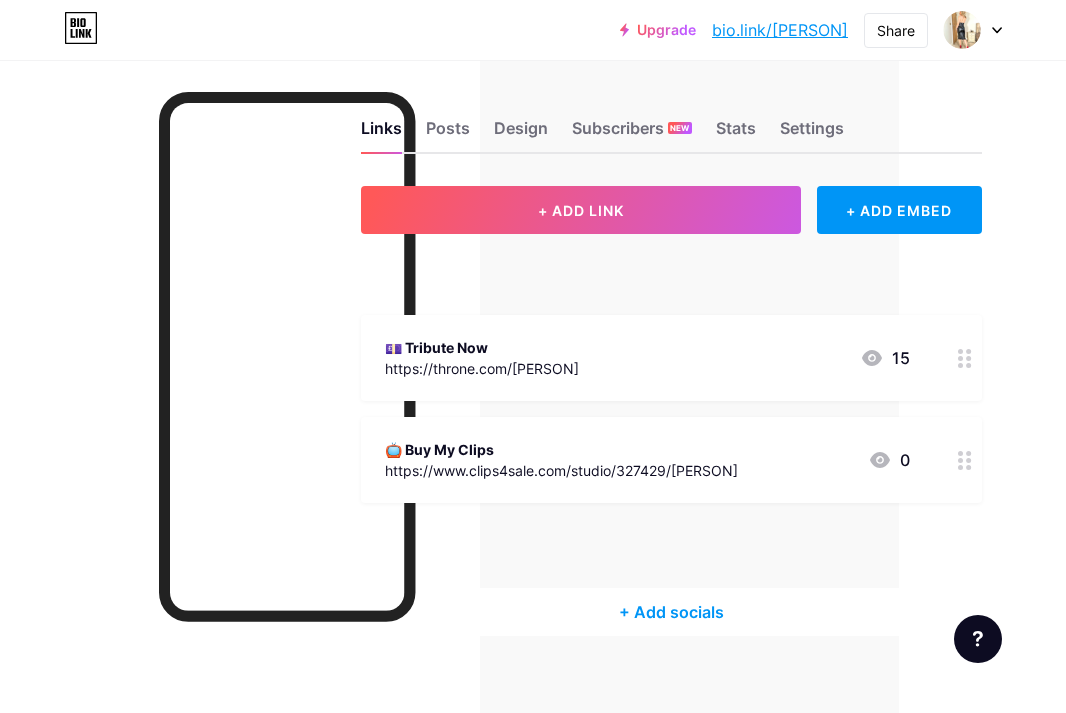 click 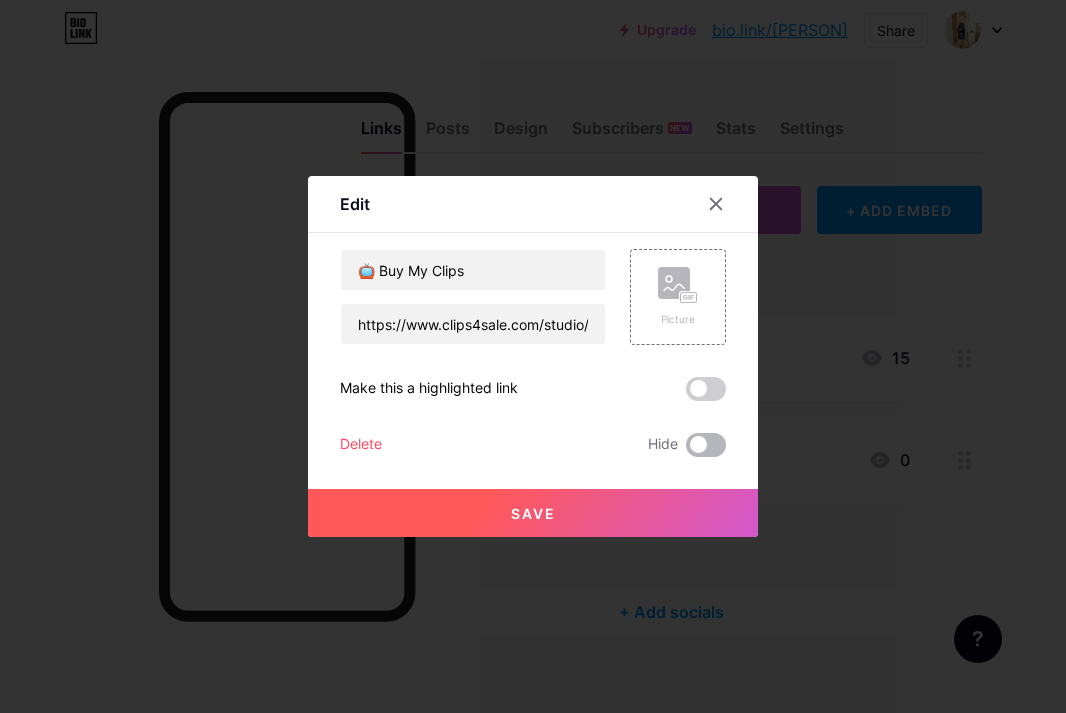 click at bounding box center (706, 445) 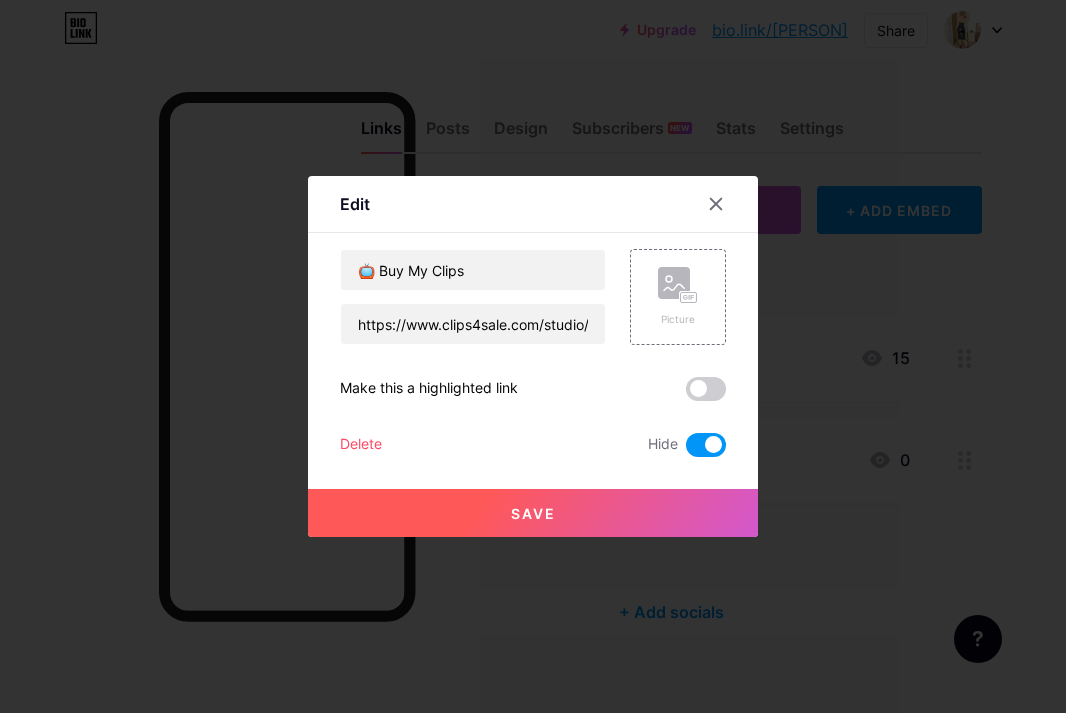 click on "Save" at bounding box center (533, 513) 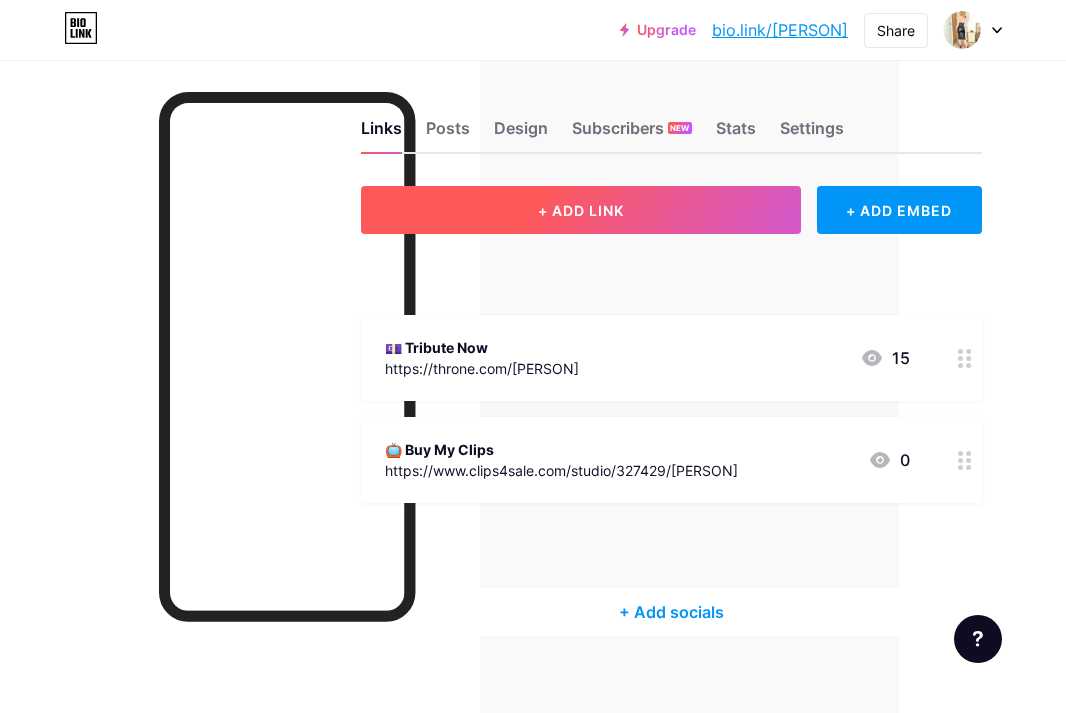 click on "+ ADD LINK" at bounding box center [581, 210] 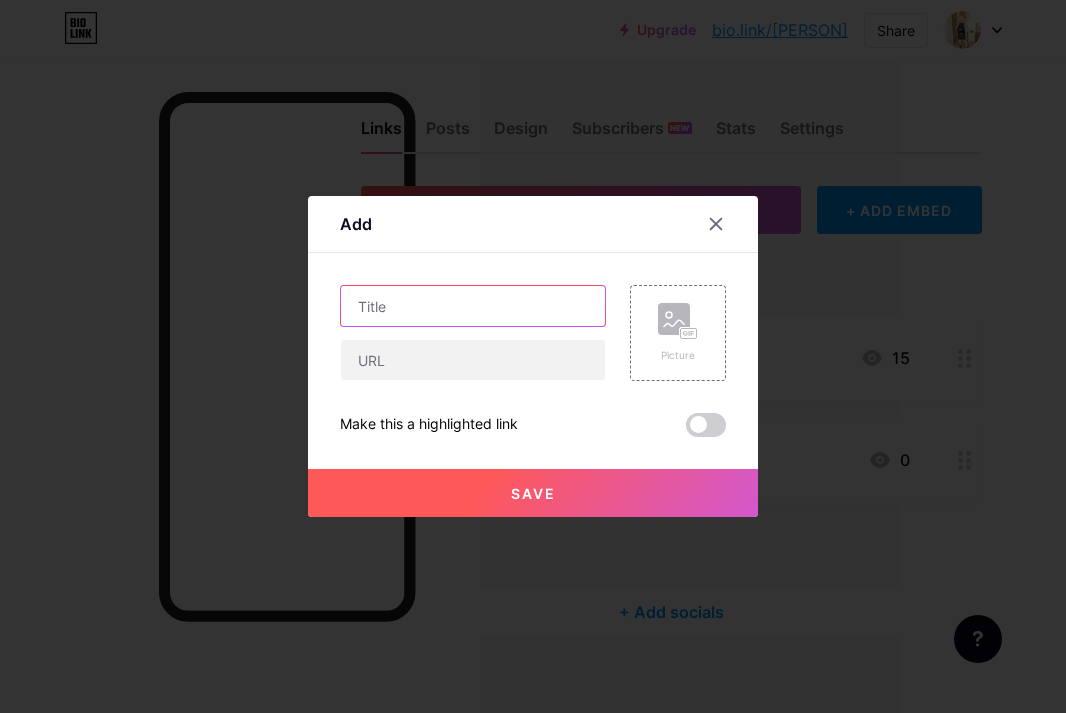 click at bounding box center (473, 306) 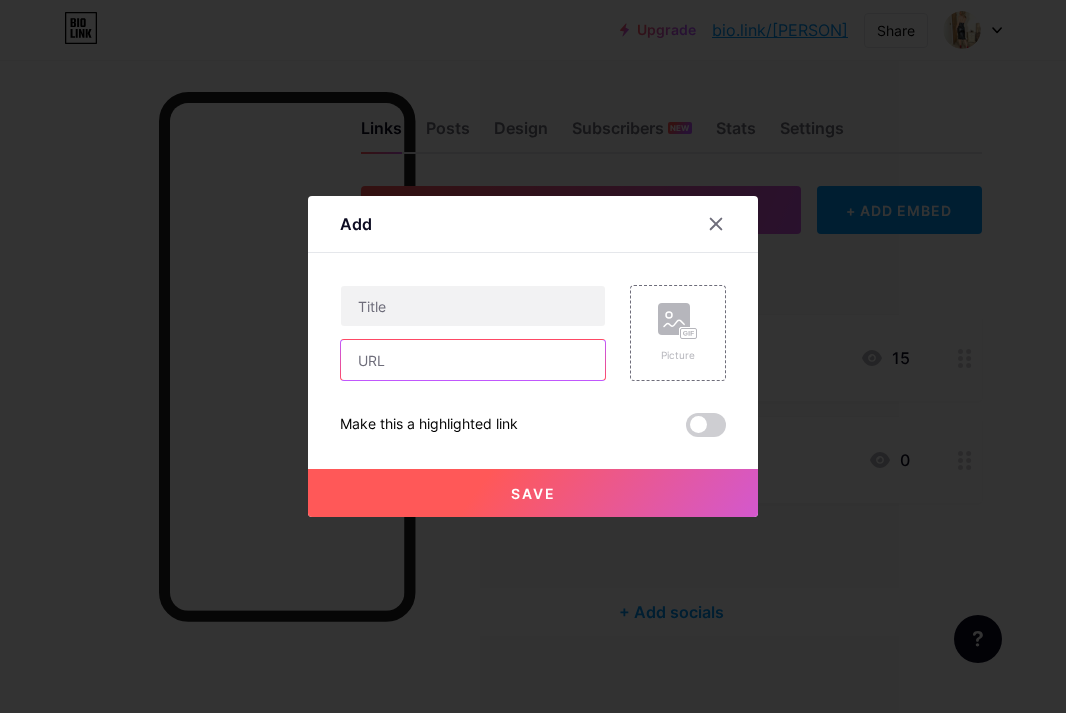 click at bounding box center (473, 360) 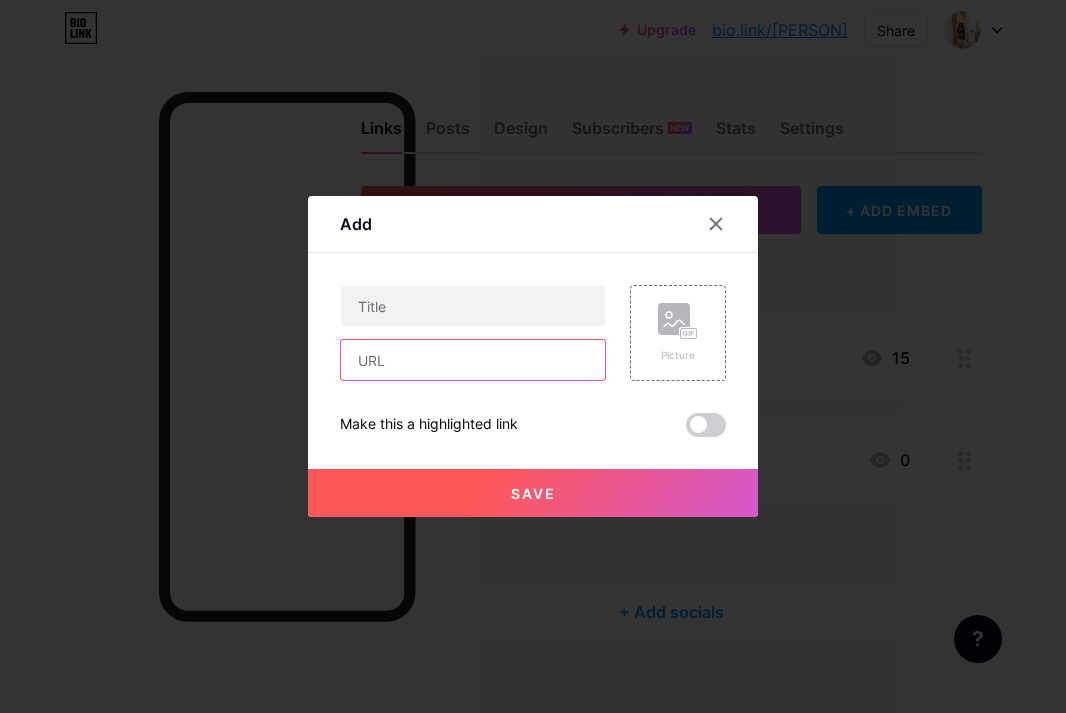 paste on "🔐 Exclusive Access" 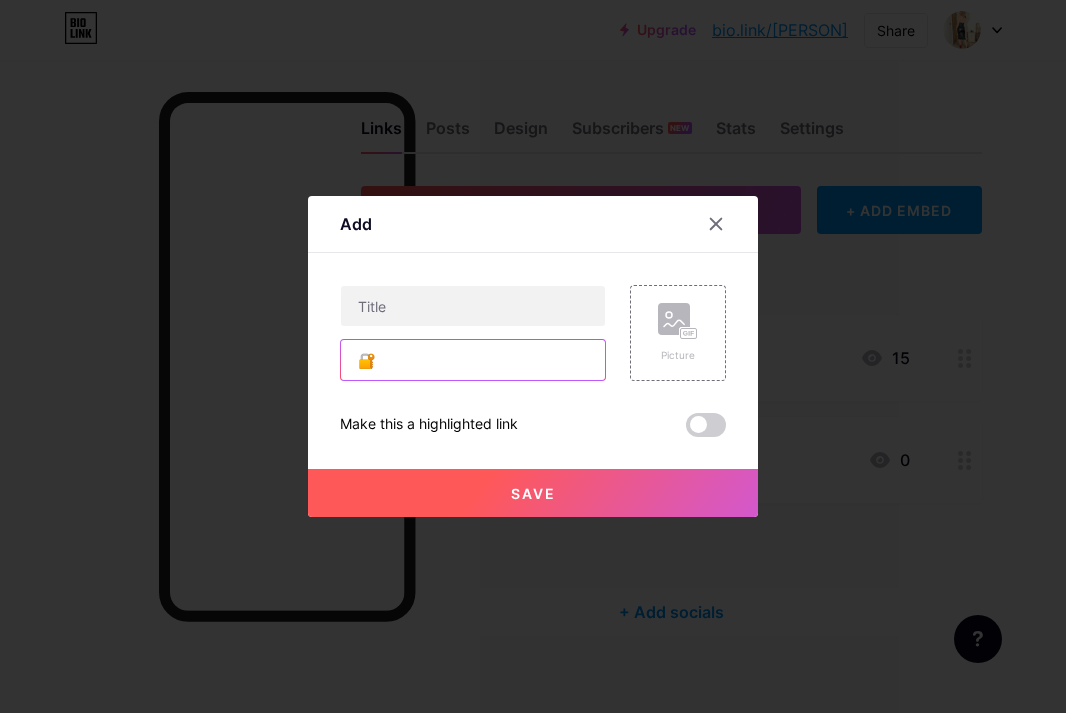type on "🔐" 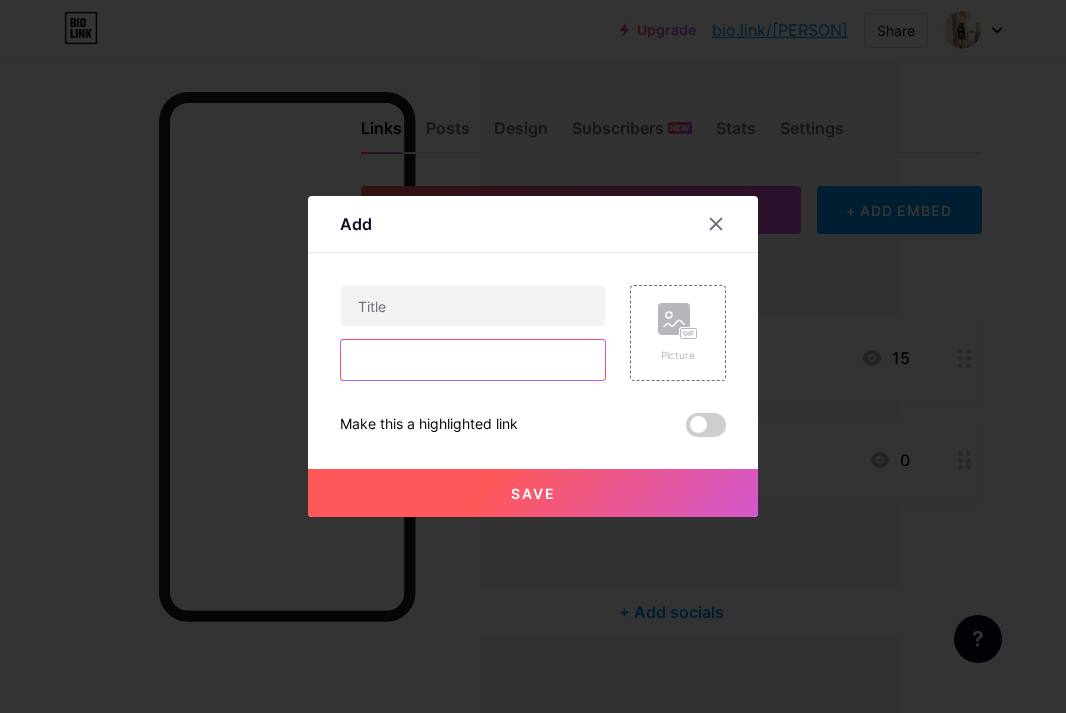 type 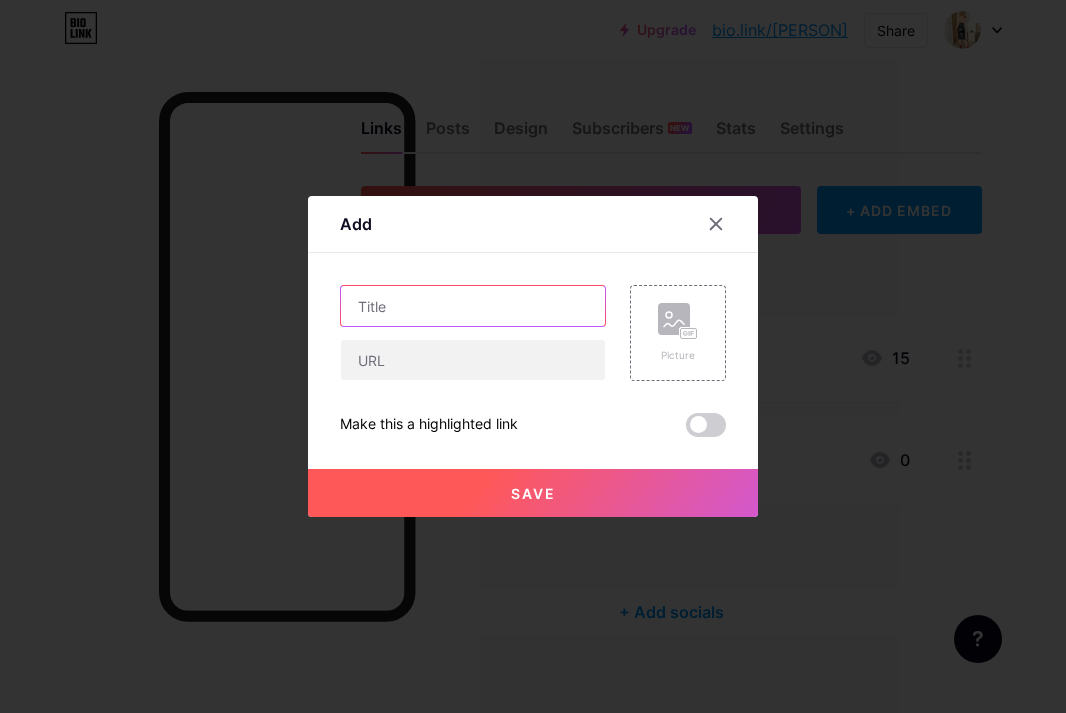 click at bounding box center (473, 306) 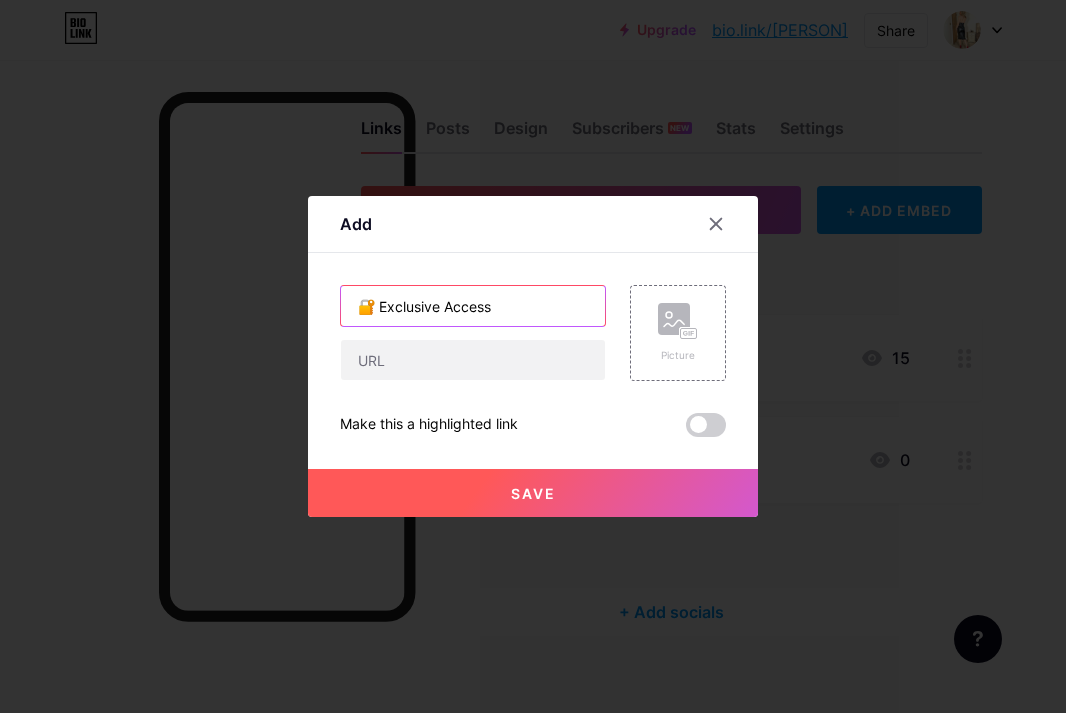 click on "🔐 Exclusive Access" at bounding box center (473, 306) 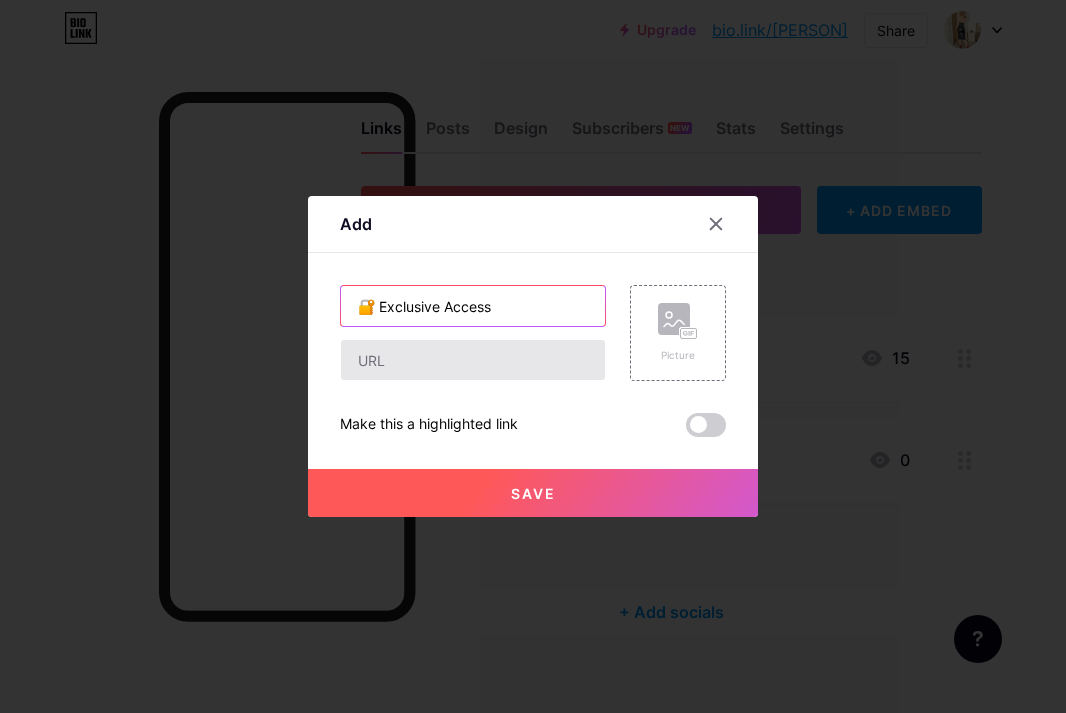 type on "🔐 Exclusive Access" 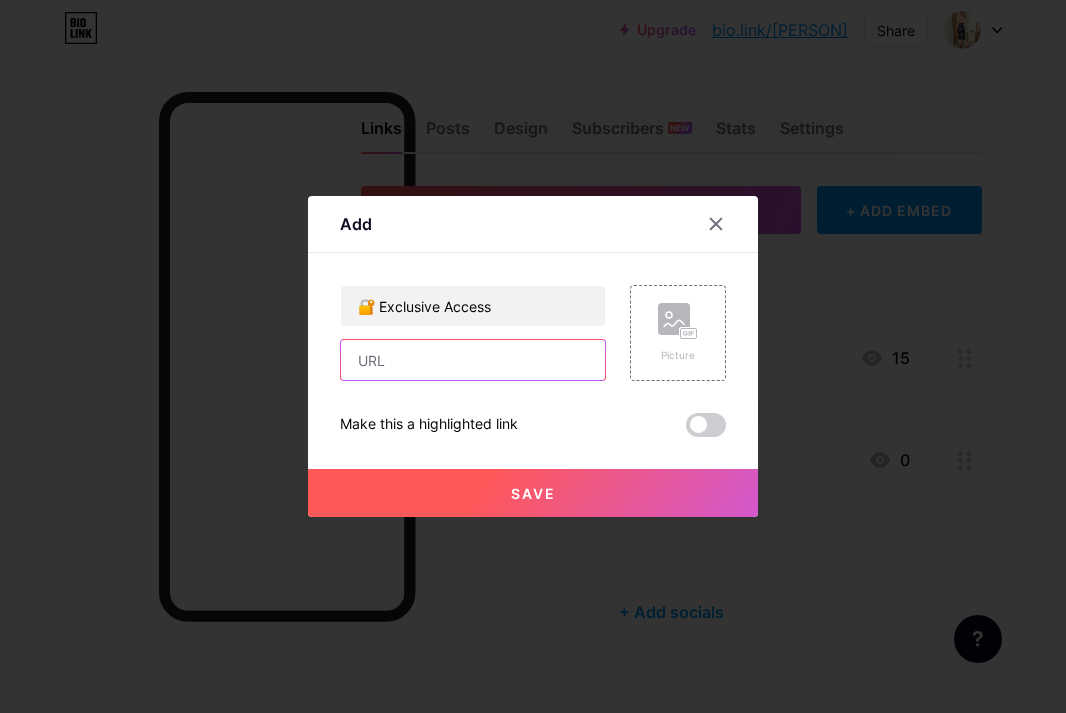click at bounding box center (473, 360) 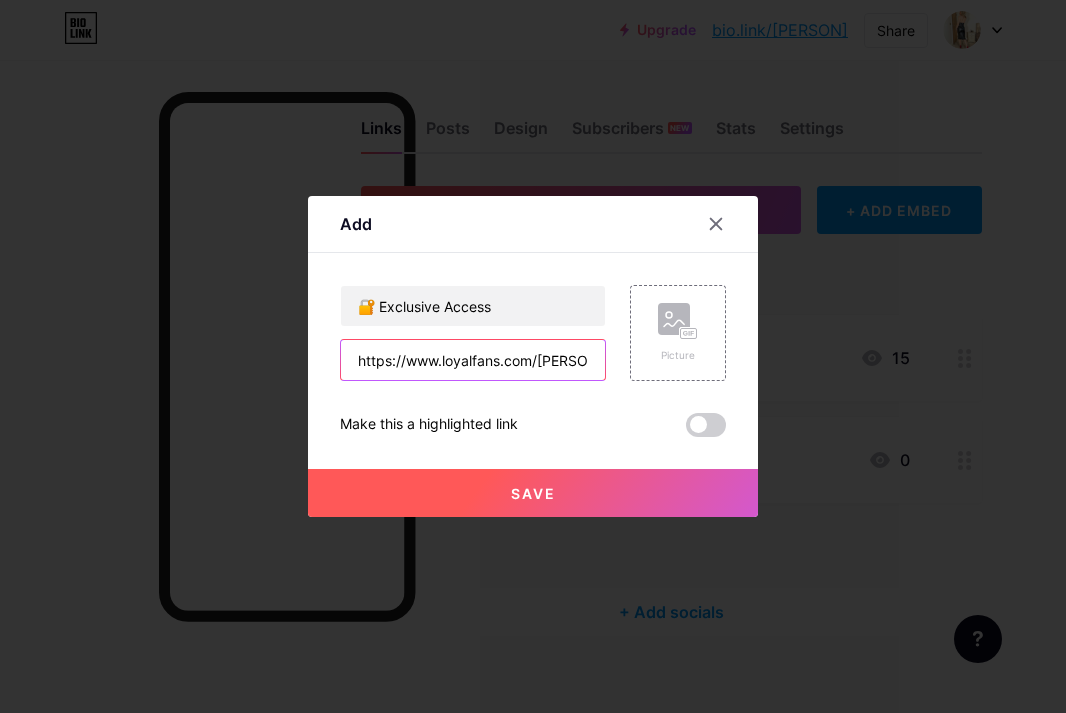 type on "https://www.loyalfans.com/[PERSON]" 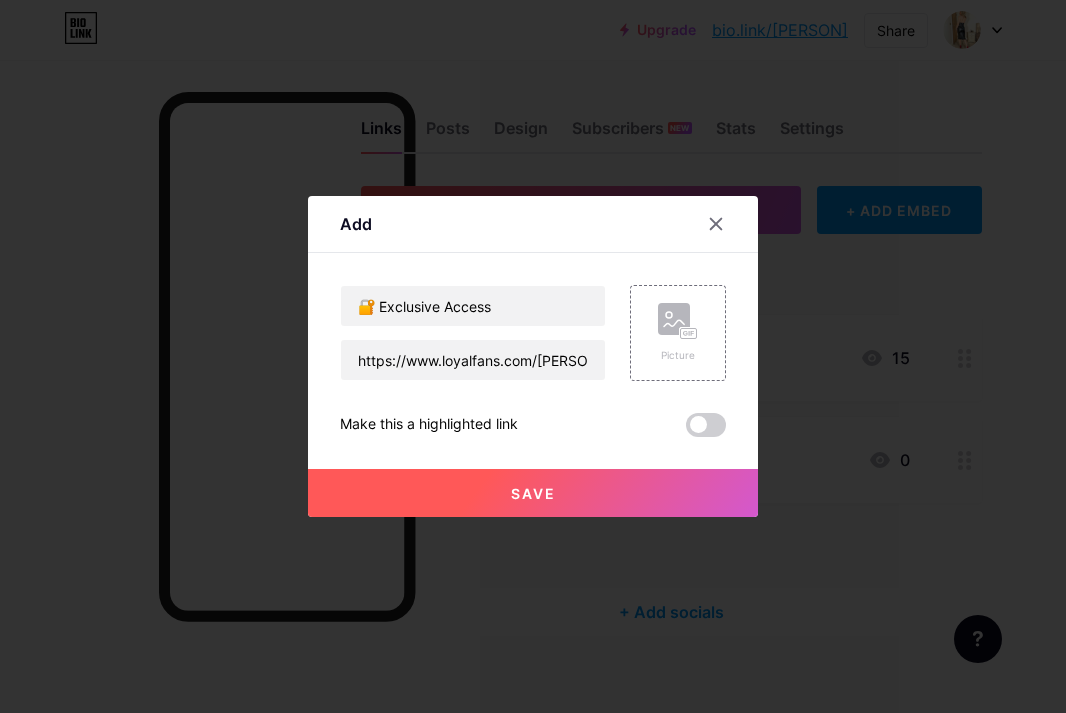 click on "Save" at bounding box center [533, 493] 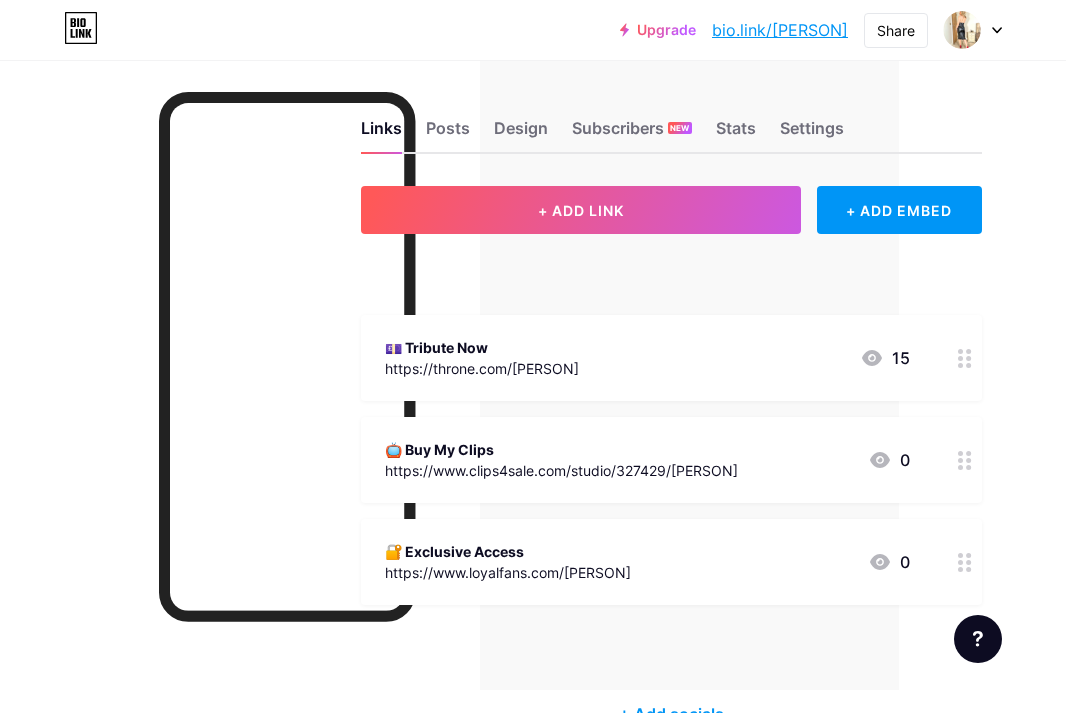 click 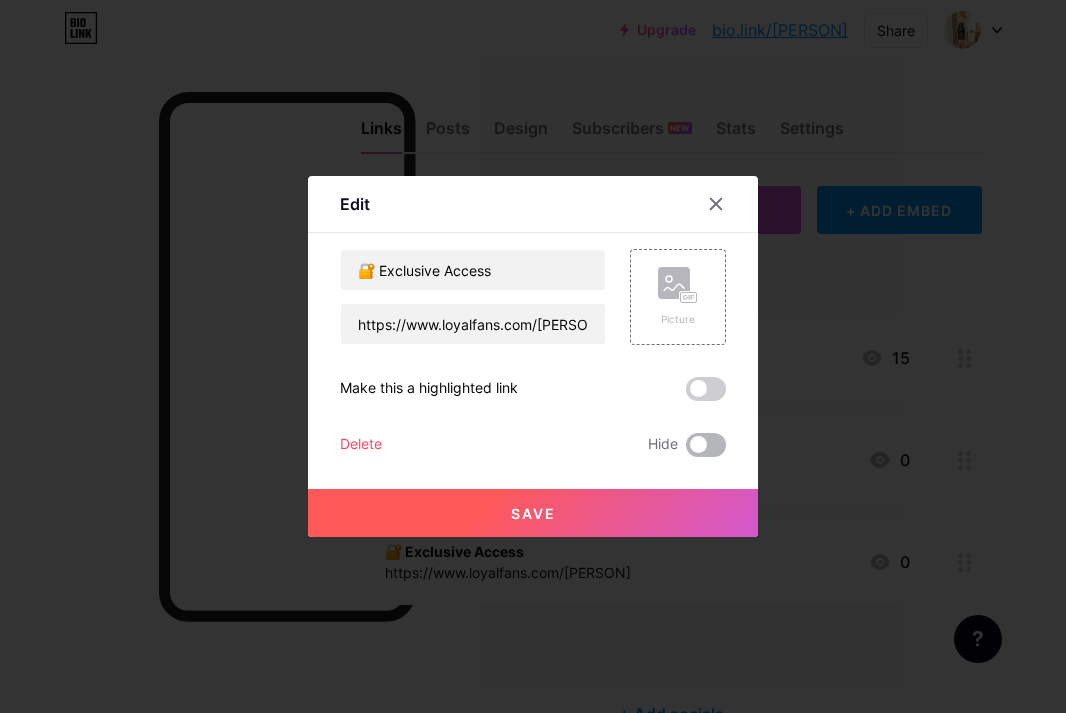 click at bounding box center [706, 445] 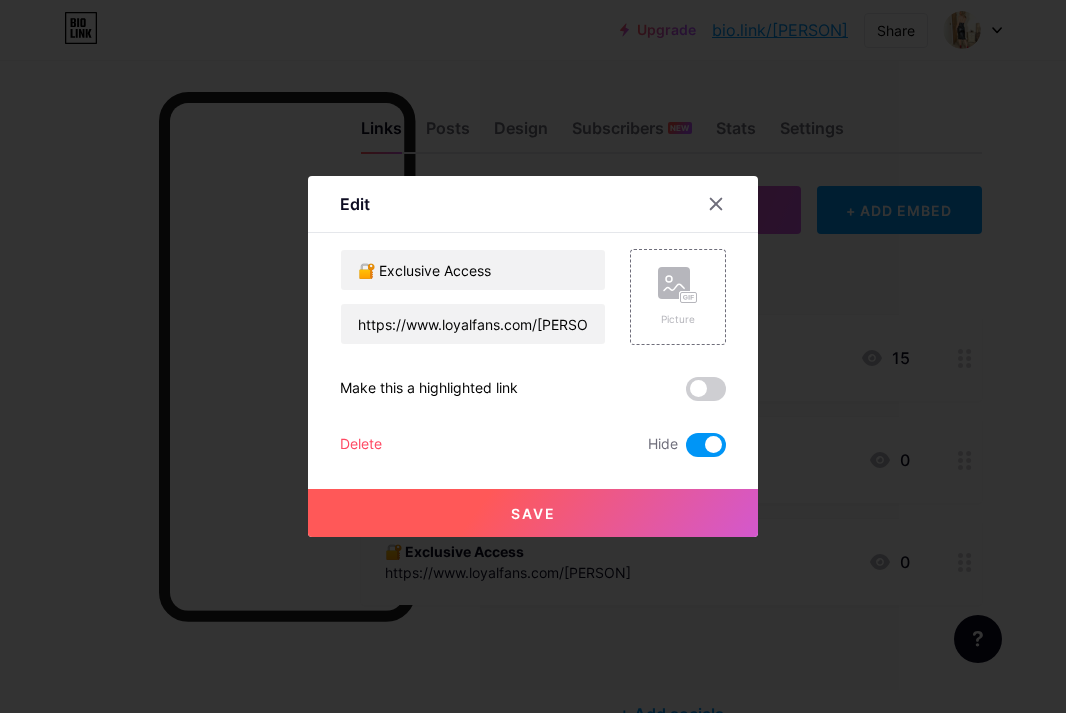 click on "Save" at bounding box center [533, 513] 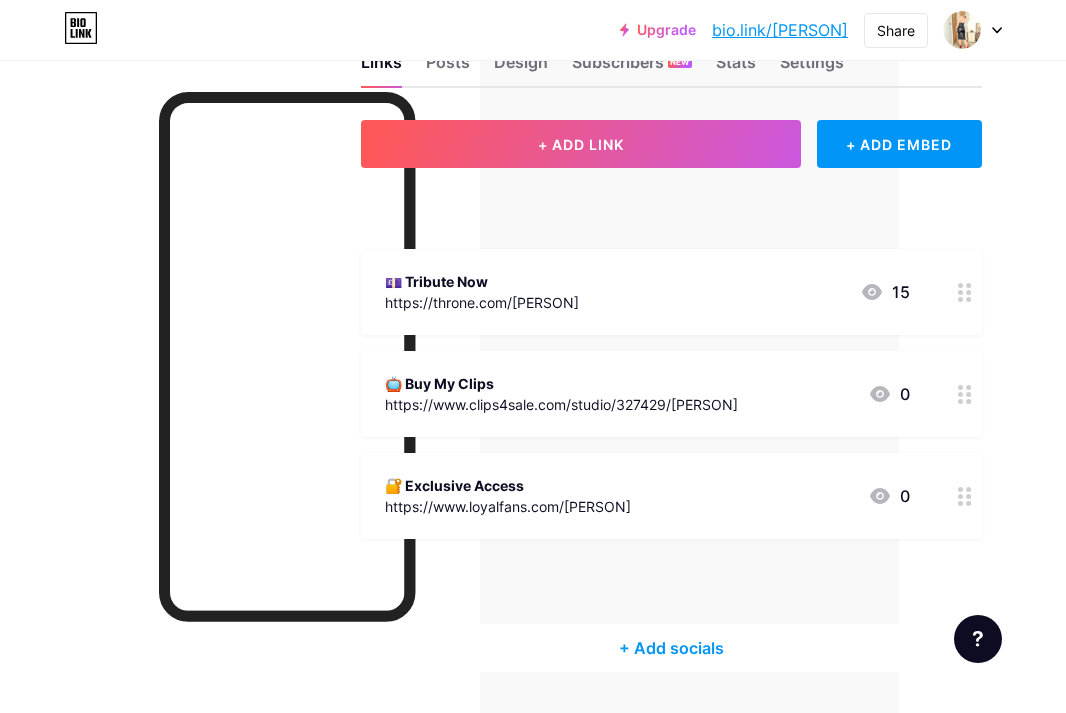 scroll, scrollTop: 67, scrollLeft: 167, axis: both 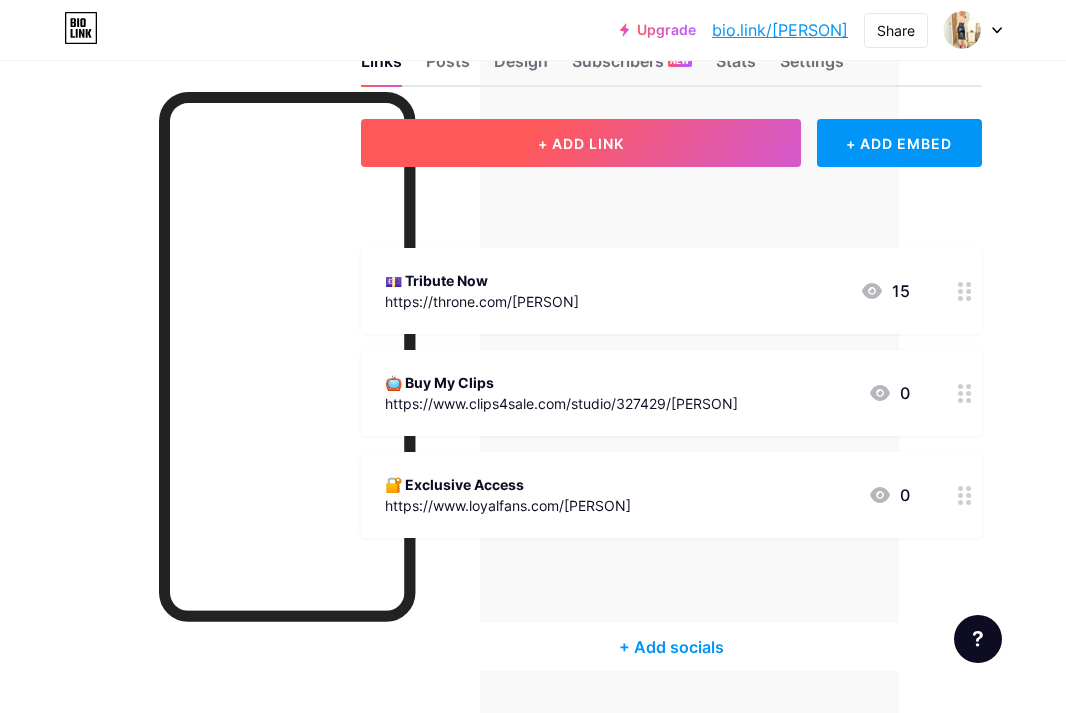 click on "+ ADD LINK" at bounding box center (581, 143) 